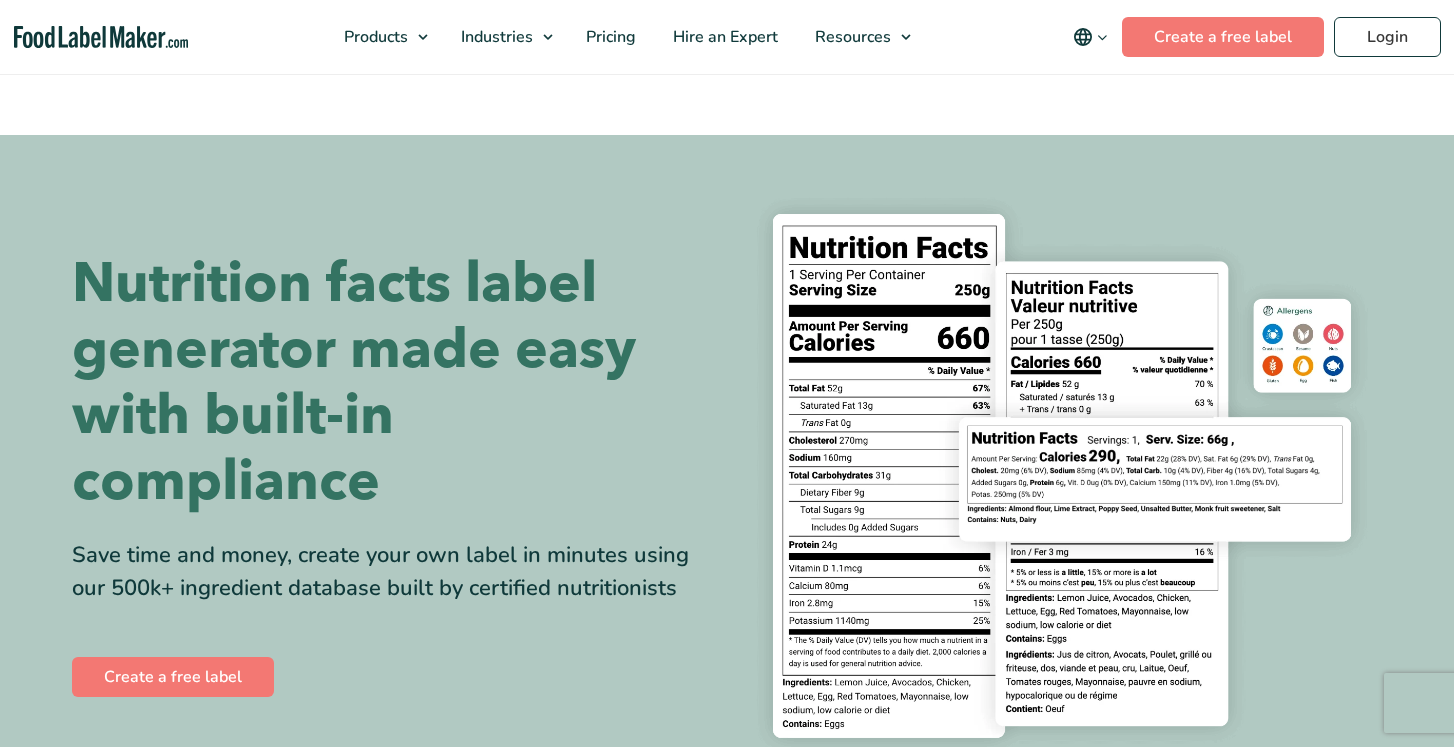 scroll, scrollTop: 133, scrollLeft: 0, axis: vertical 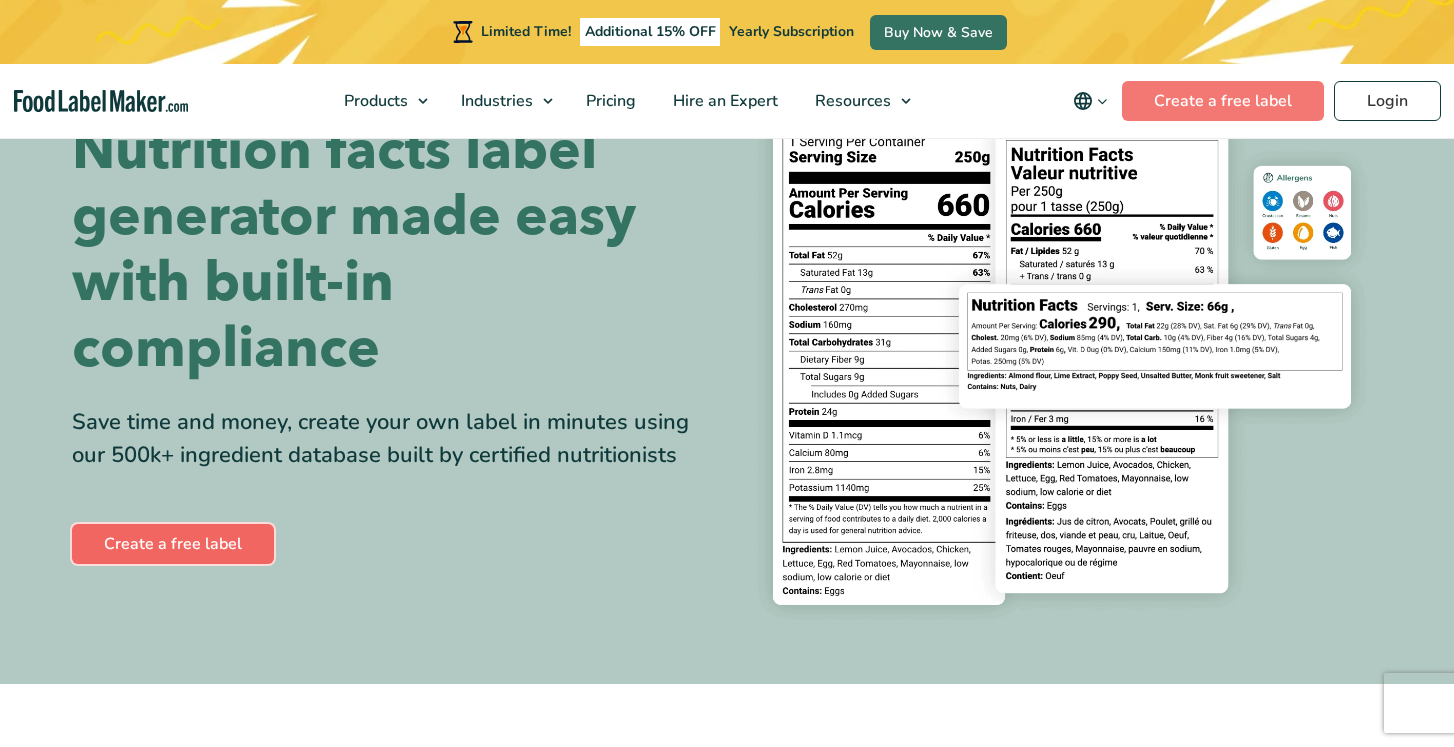 click on "Create a free label" at bounding box center (173, 544) 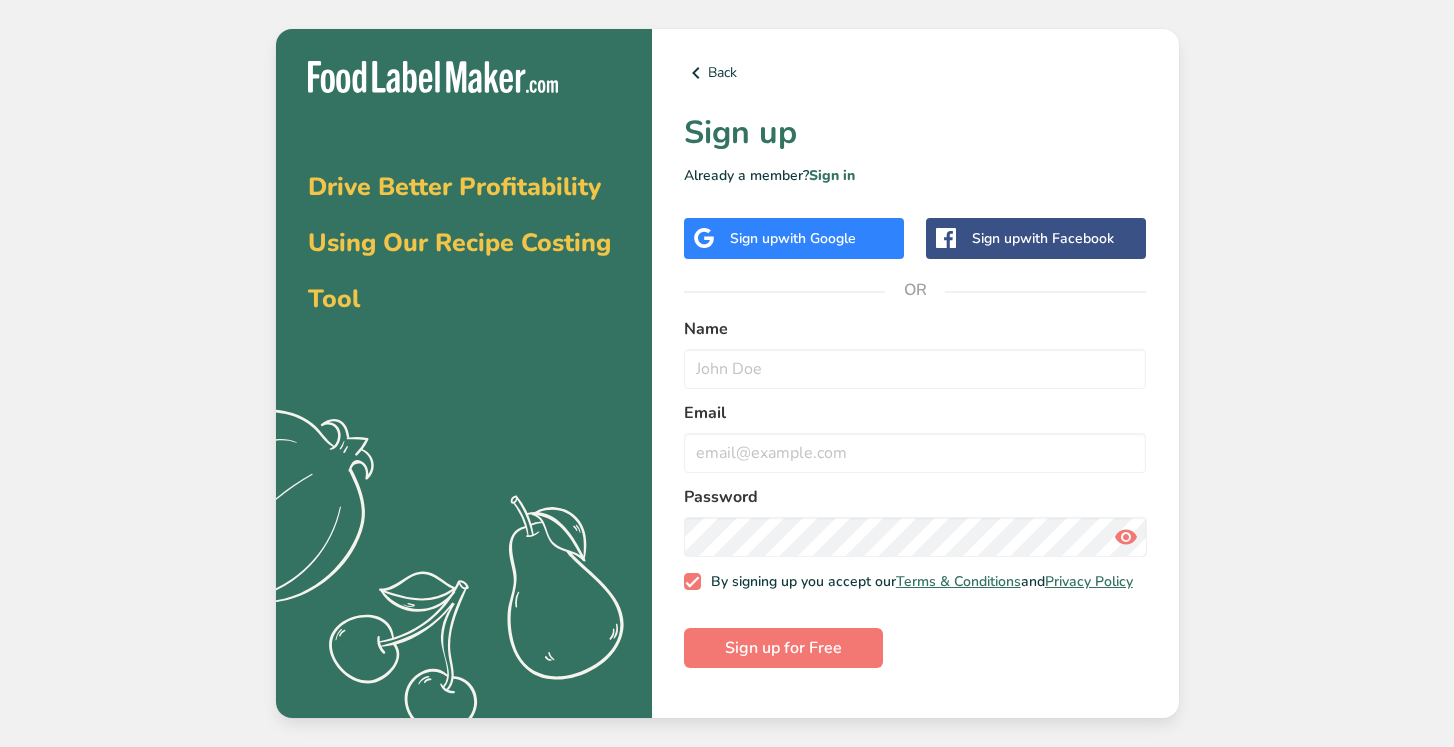 scroll, scrollTop: 0, scrollLeft: 0, axis: both 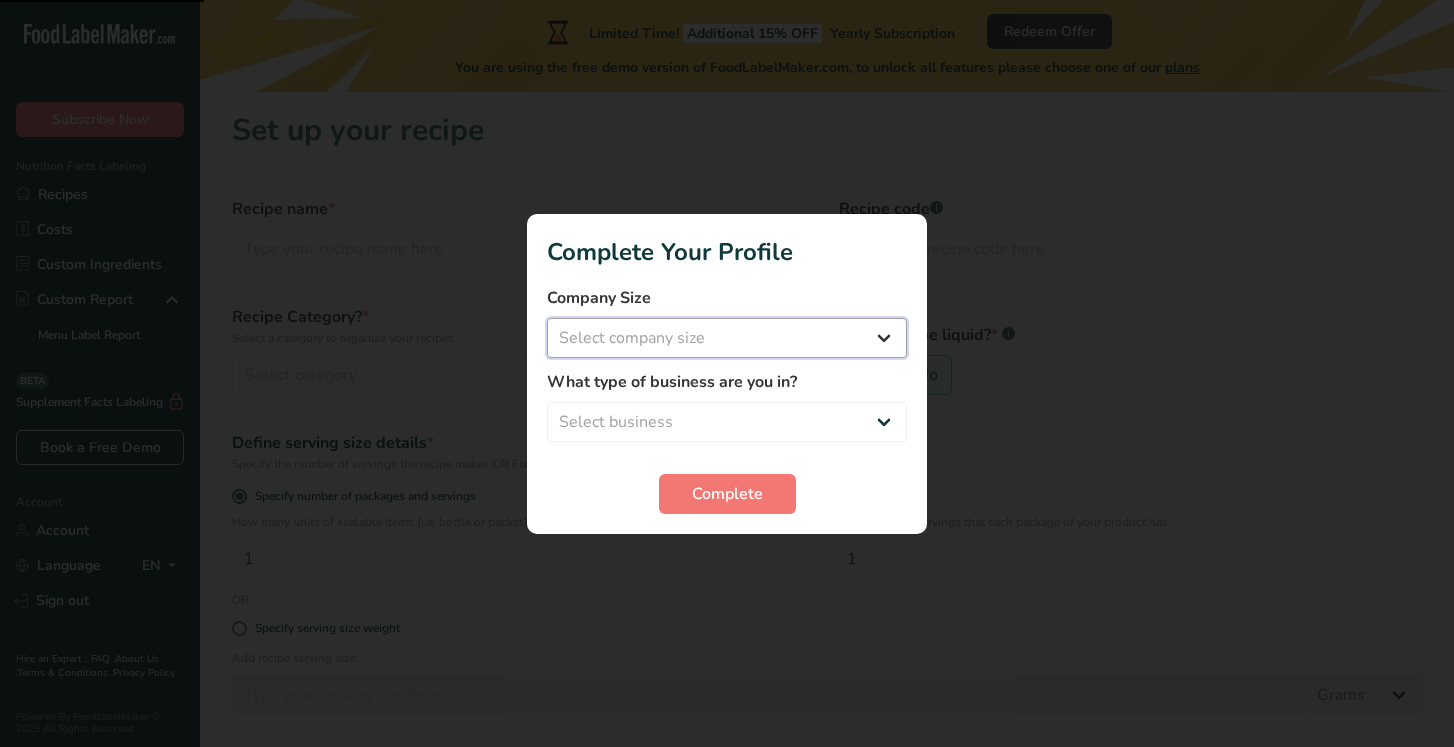 click on "Select company size
Fewer than 10 Employees
10 to 50 Employees
51 to 500 Employees
Over 500 Employees" at bounding box center (727, 338) 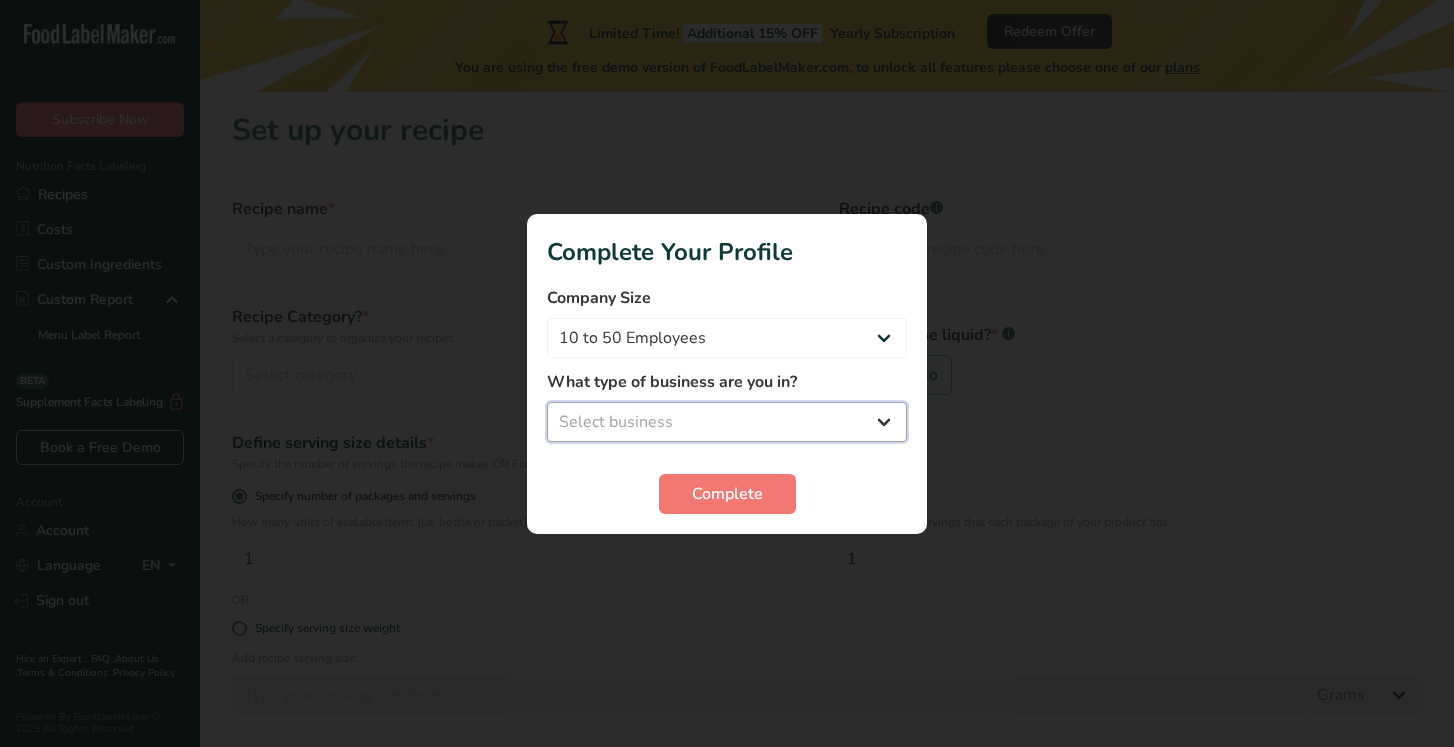 click on "Select business
Packaged Food Manufacturer
Restaurant & Cafe
Bakery
Meal Plans & Catering Company
Nutritionist
Food Blogger
Personal Trainer
Other" at bounding box center (727, 422) 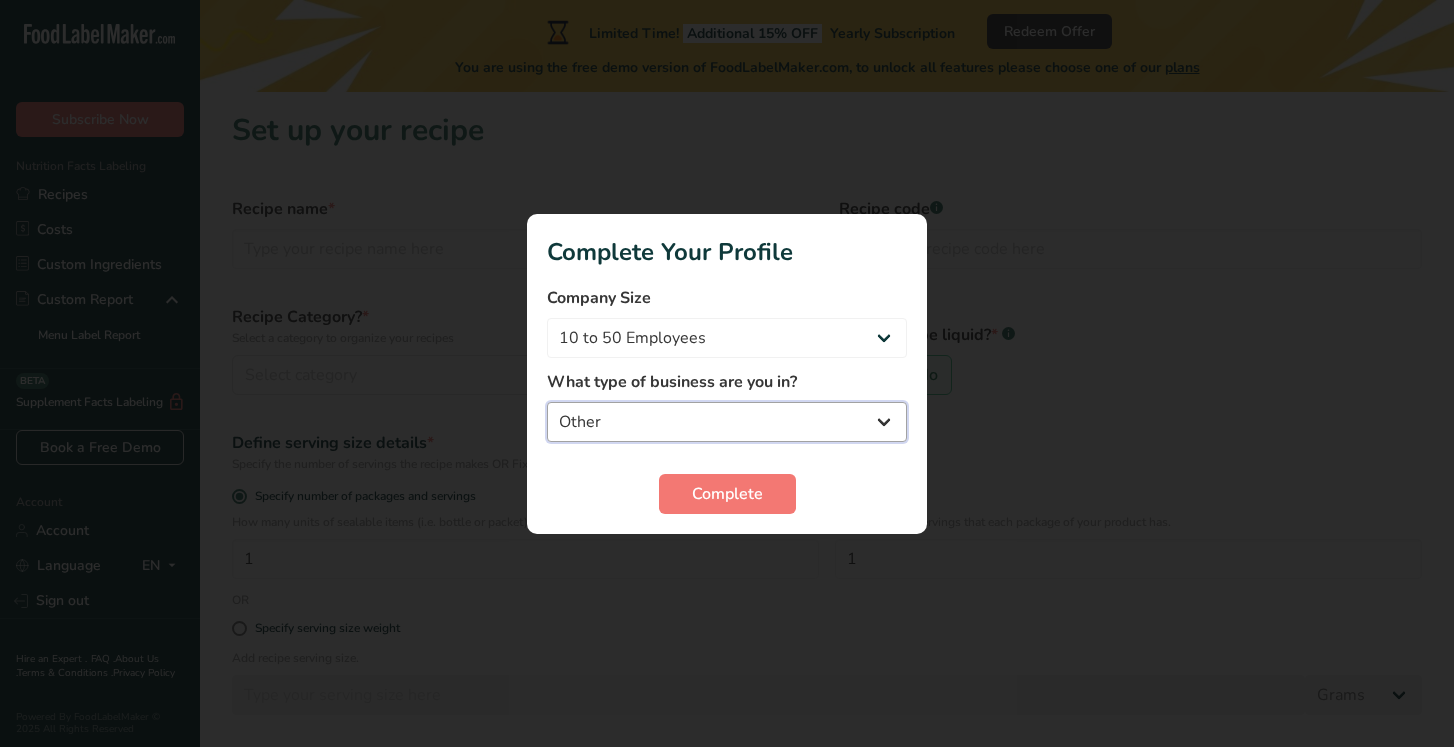 click on "Packaged Food Manufacturer
Restaurant & Cafe
Bakery
Meal Plans & Catering Company
Nutritionist
Food Blogger
Personal Trainer
Other" at bounding box center (727, 422) 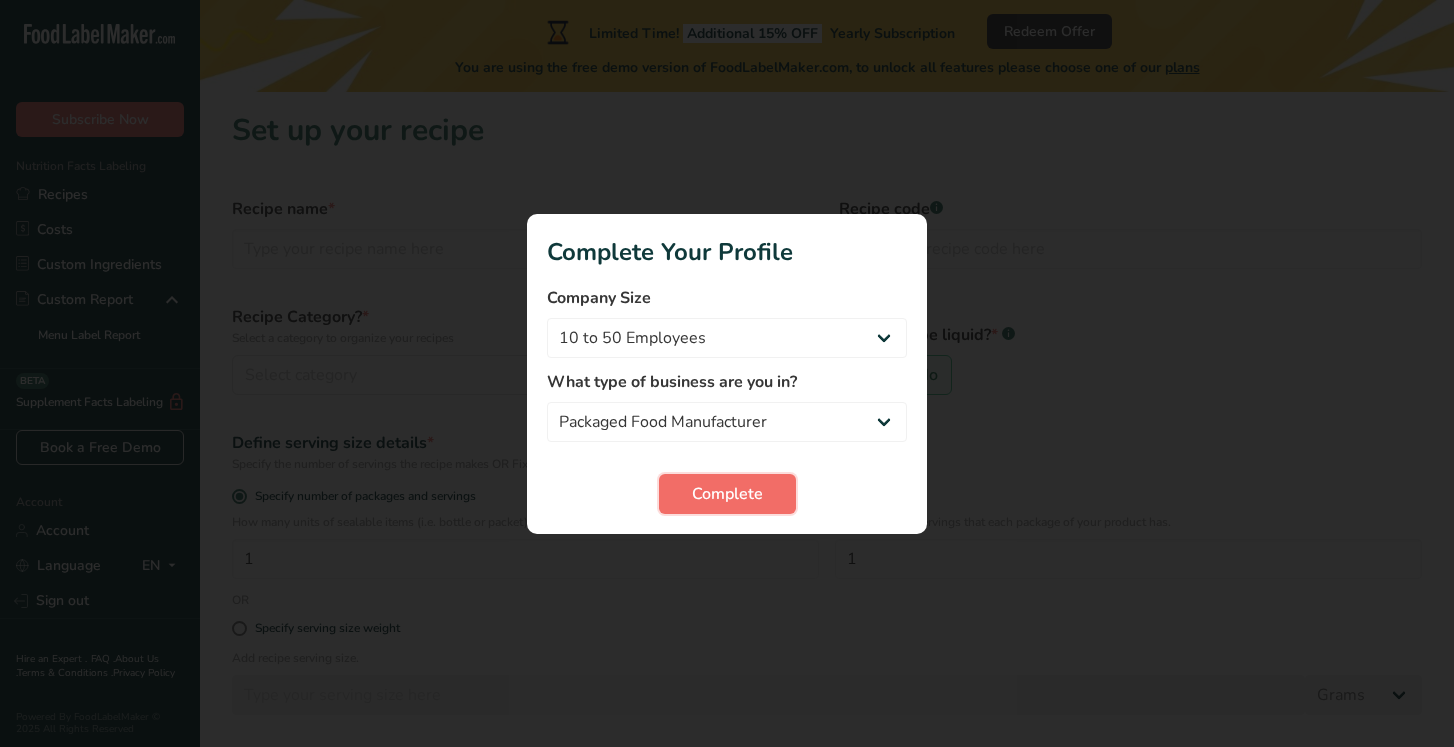 click on "Complete" at bounding box center [727, 494] 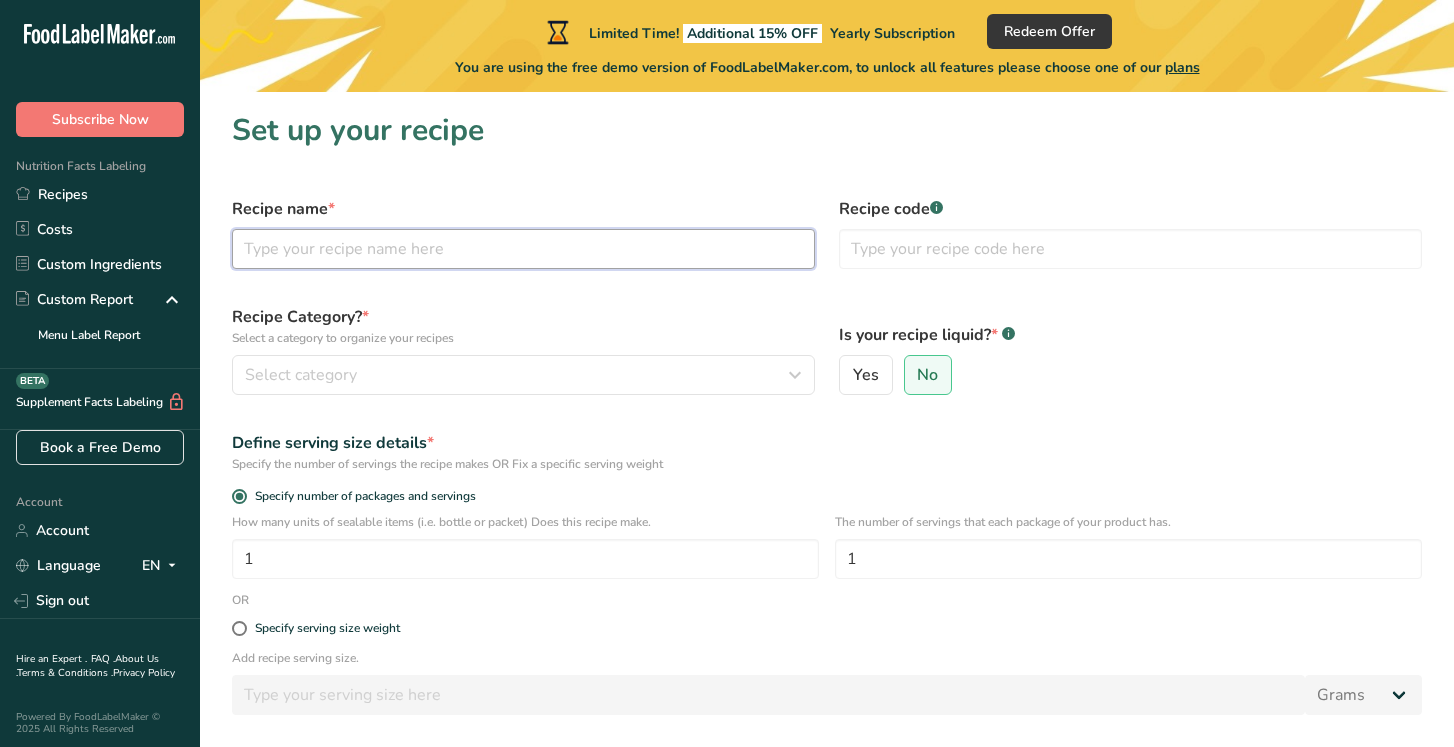 click at bounding box center [523, 249] 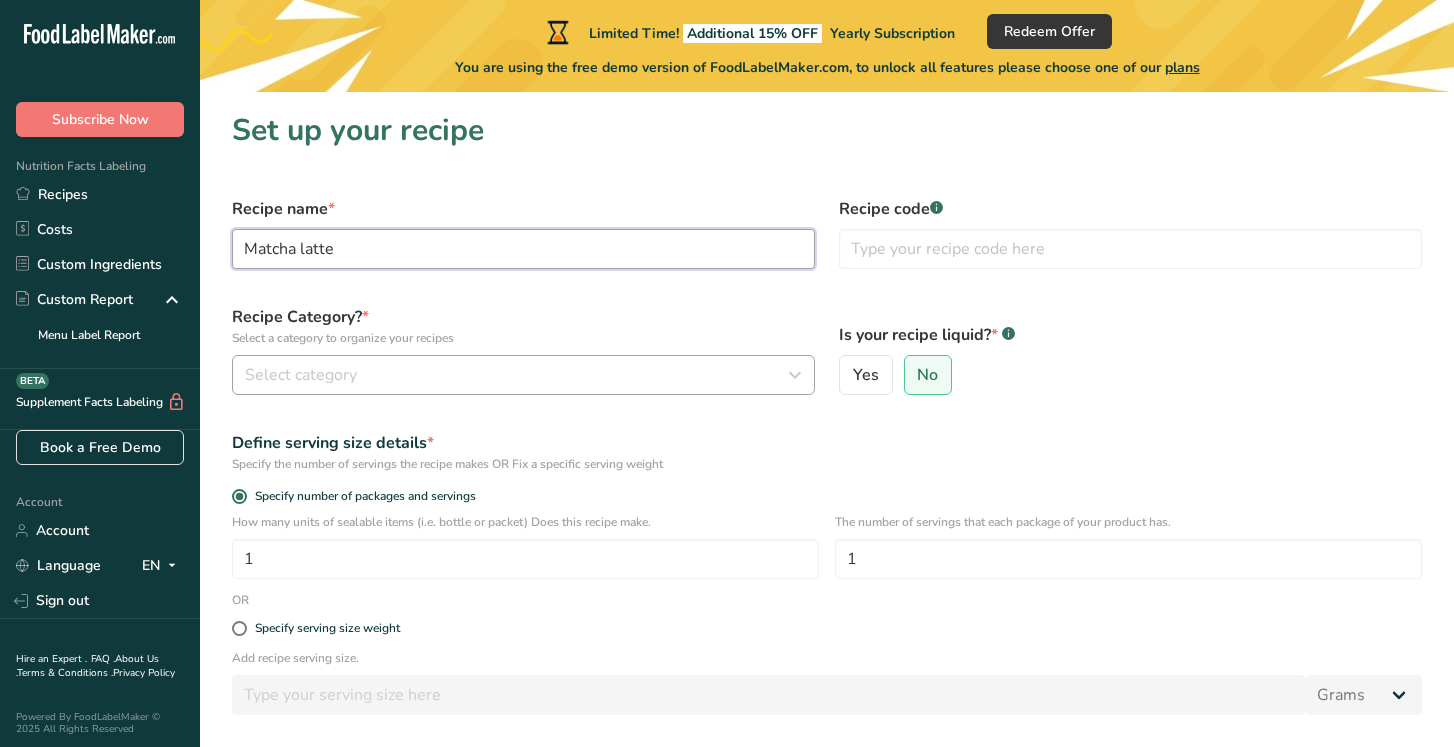 type on "Matcha latte" 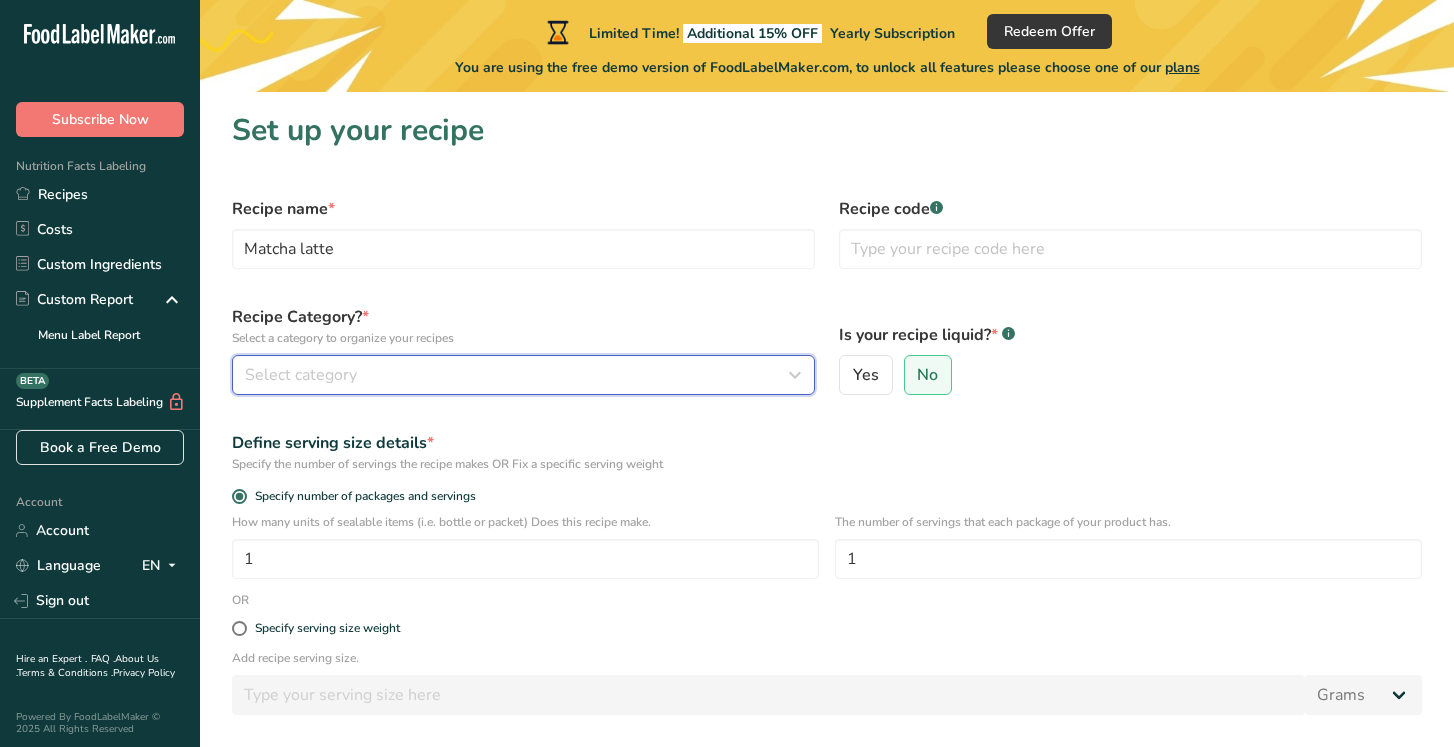 click on "Select category" at bounding box center (517, 375) 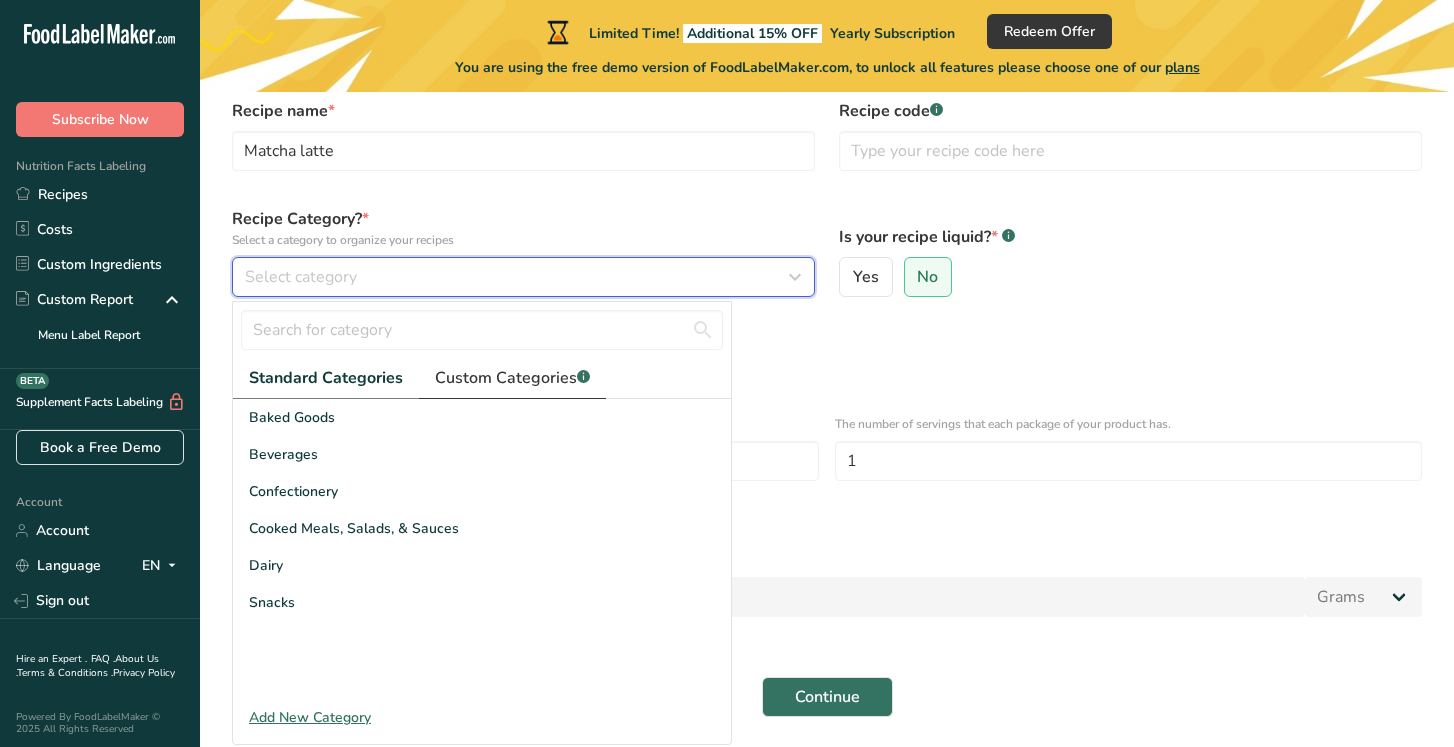 scroll, scrollTop: 103, scrollLeft: 0, axis: vertical 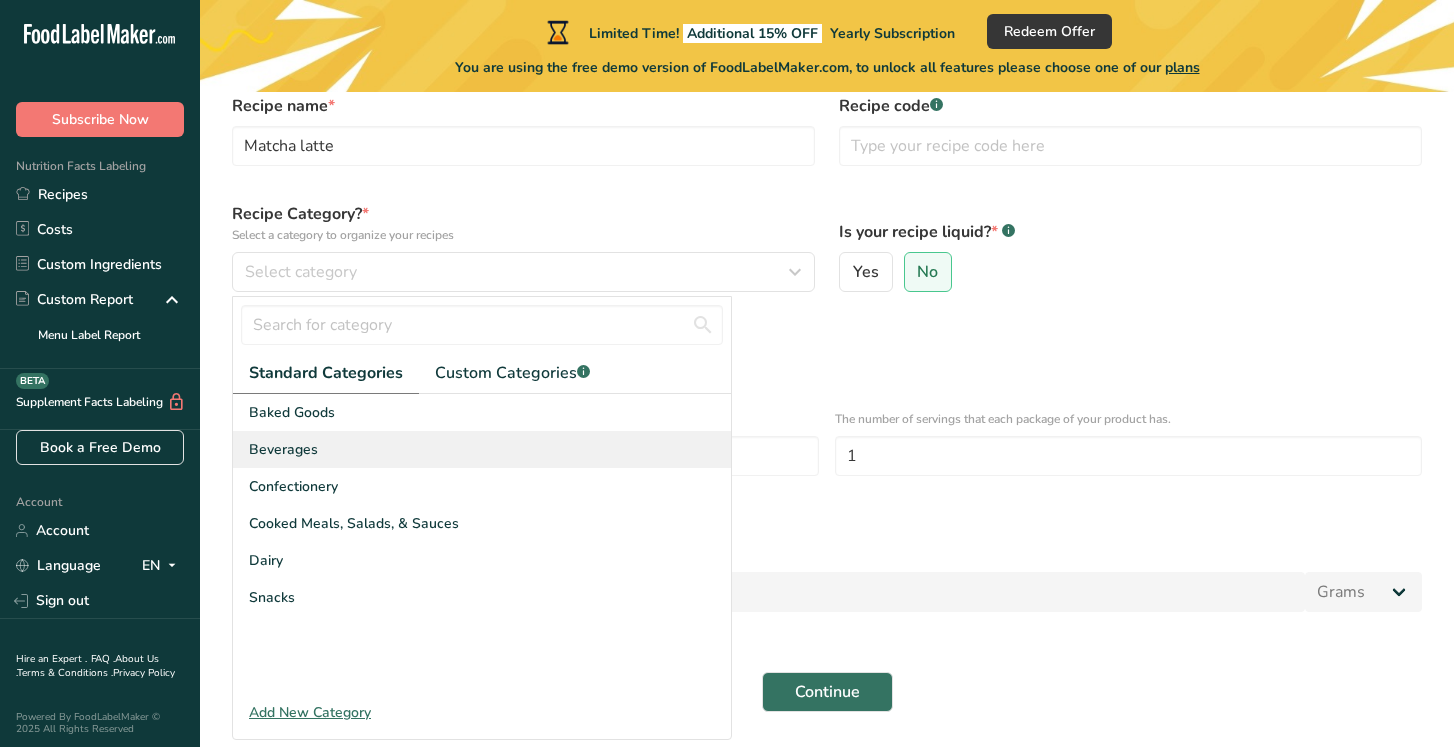click on "Beverages" at bounding box center (482, 449) 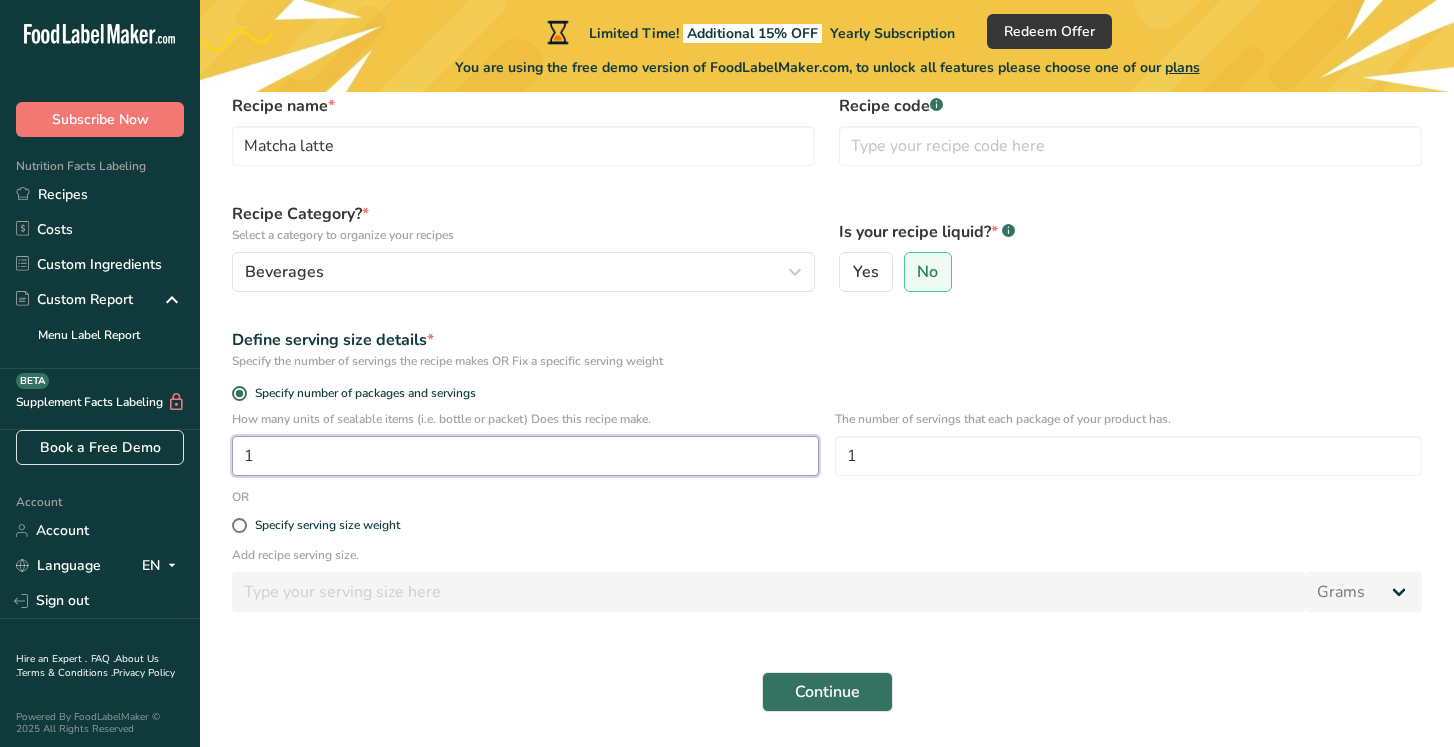 click on "1" at bounding box center [525, 456] 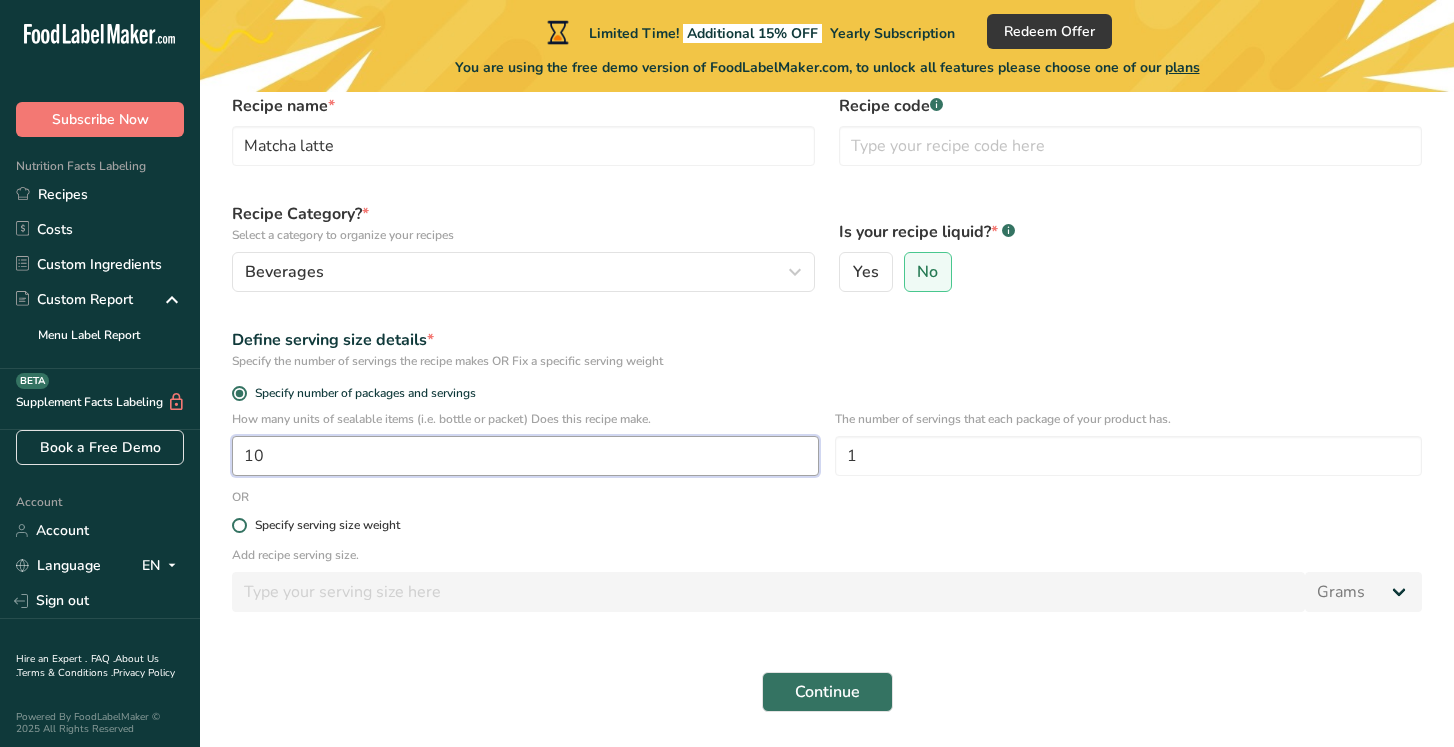 type on "10" 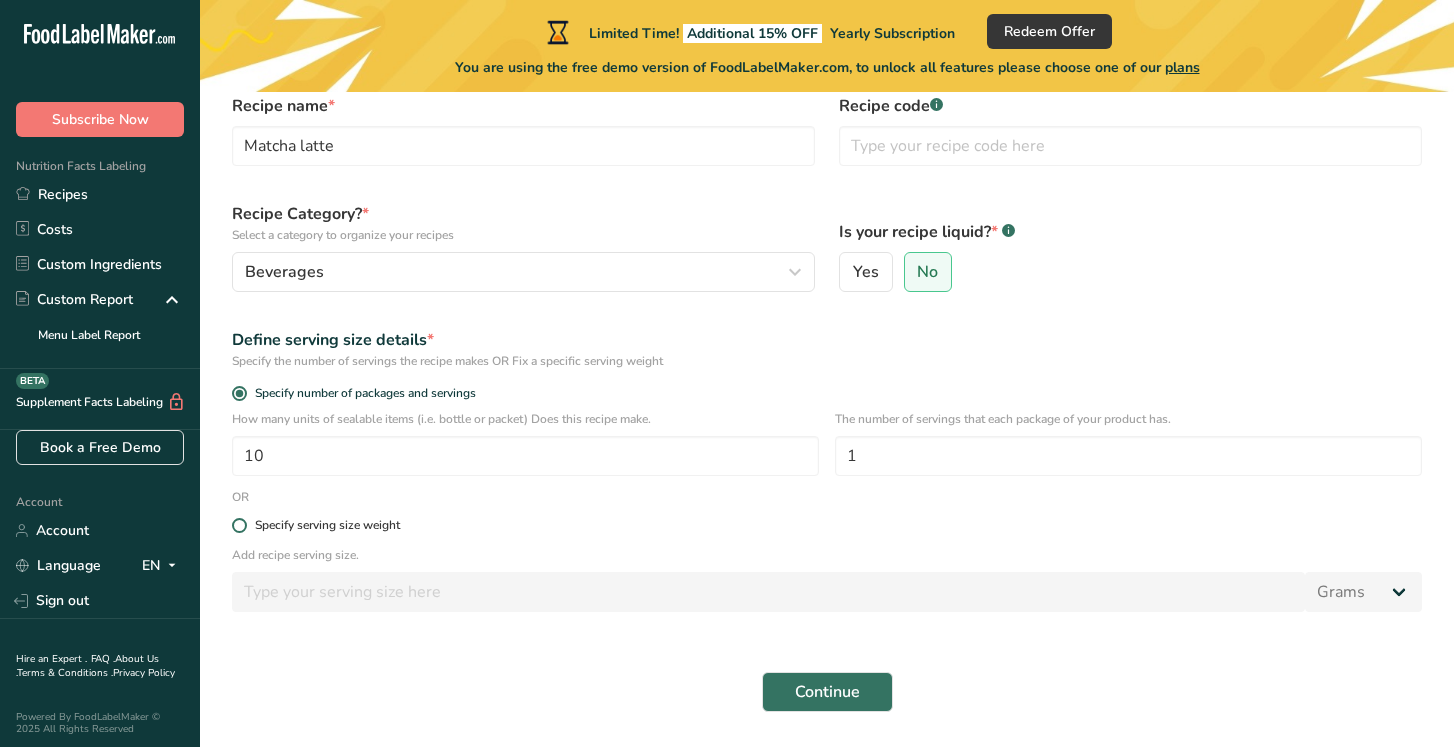 click at bounding box center (239, 525) 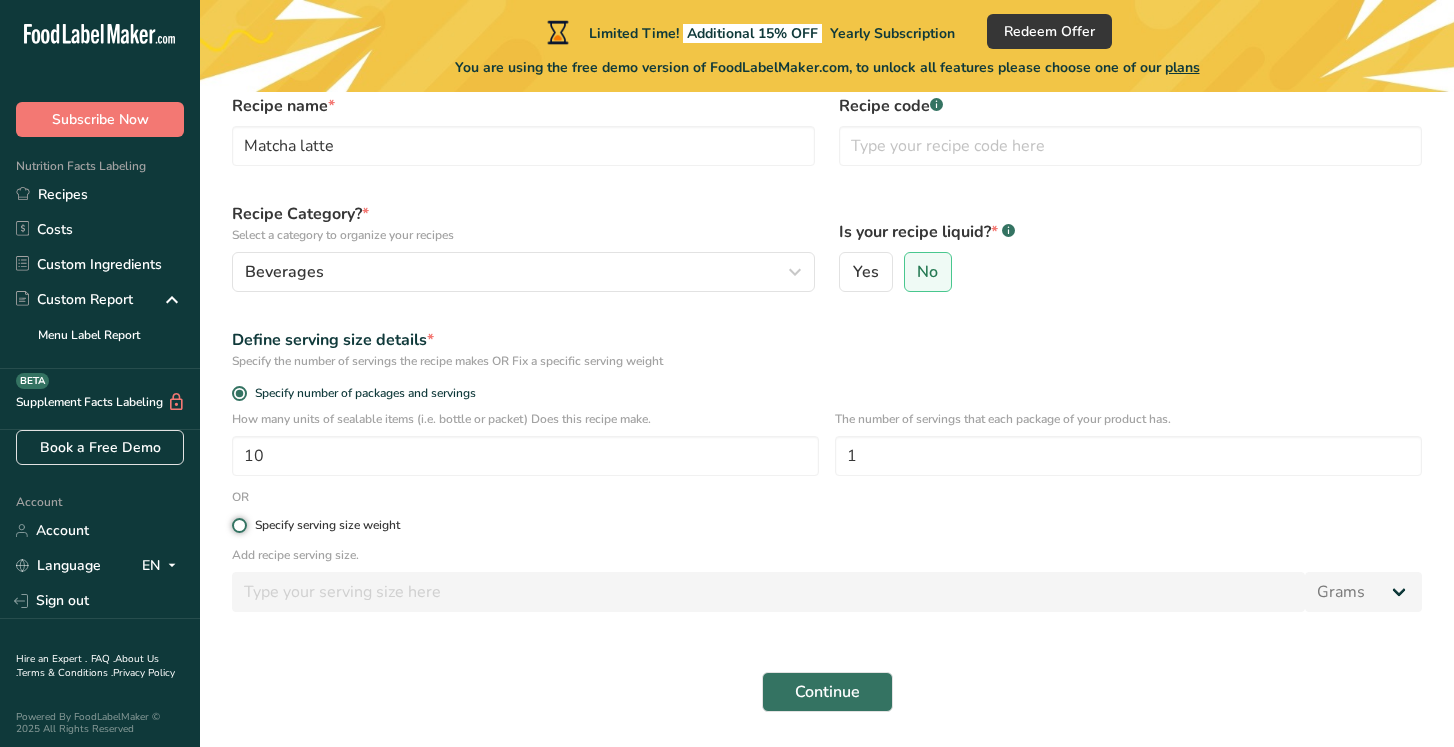 radio on "true" 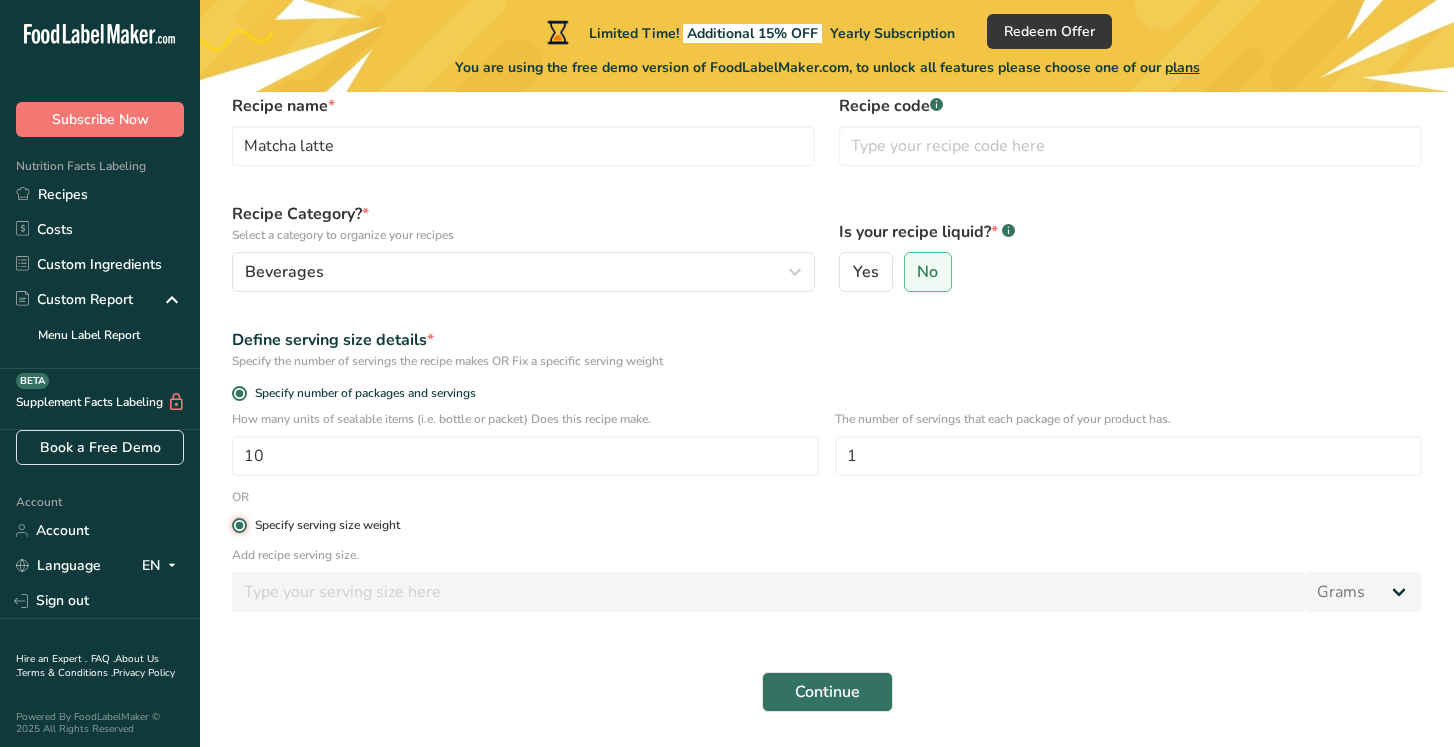 radio on "false" 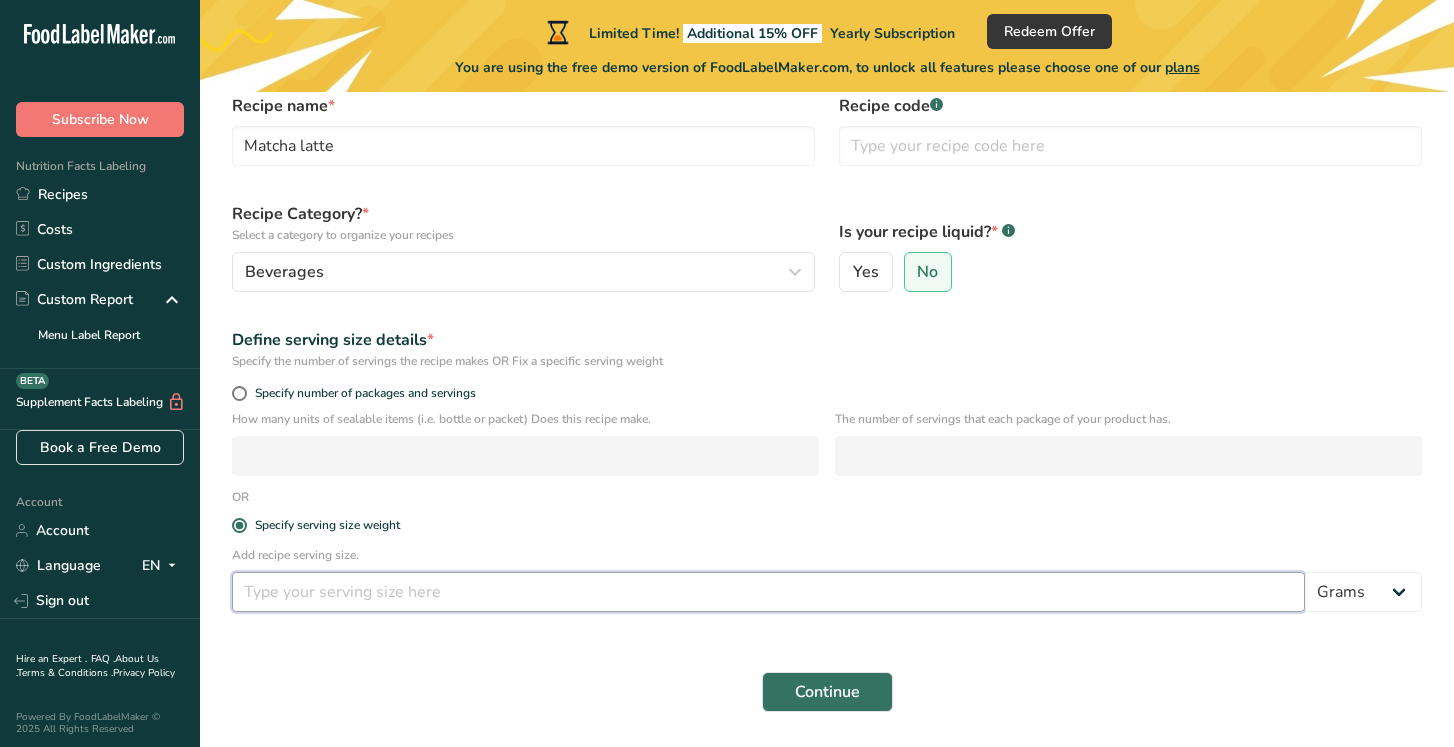 click at bounding box center [768, 592] 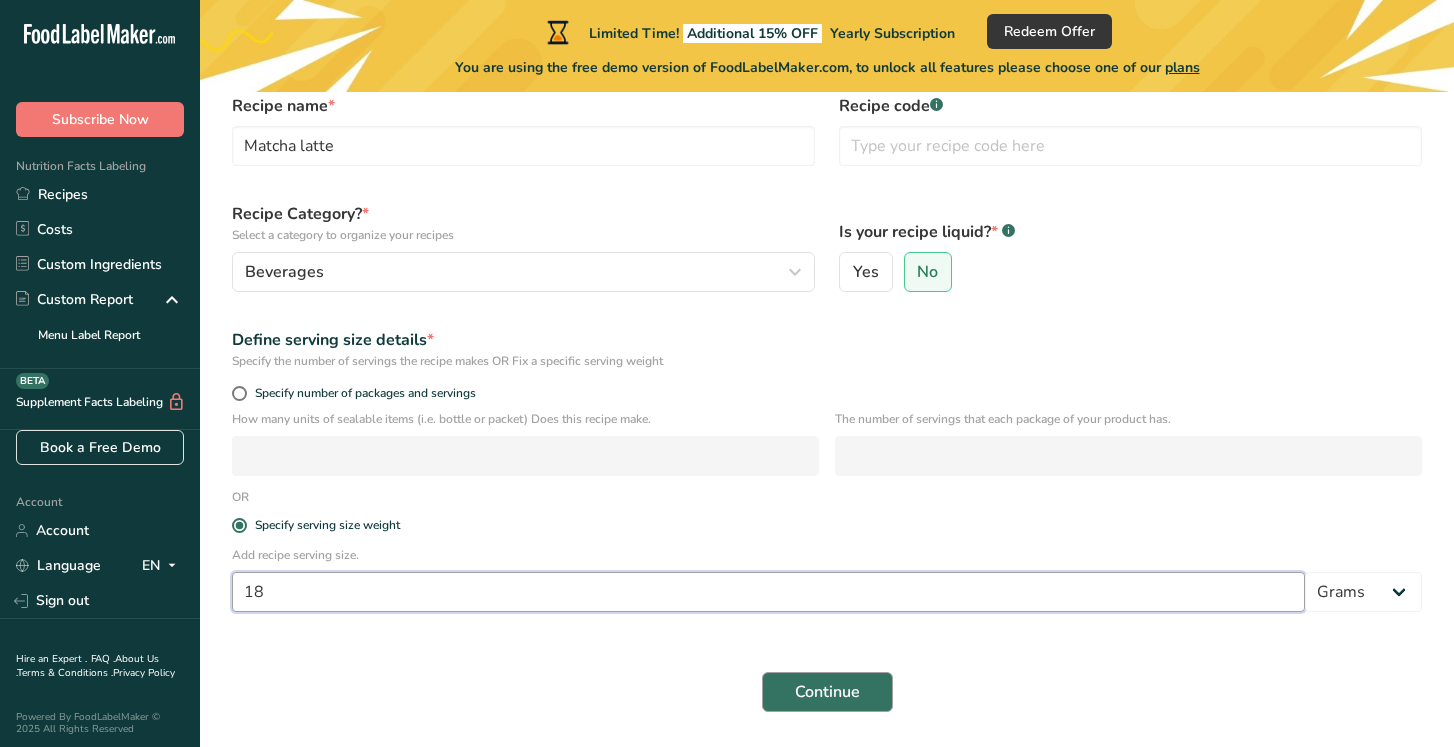 type on "18" 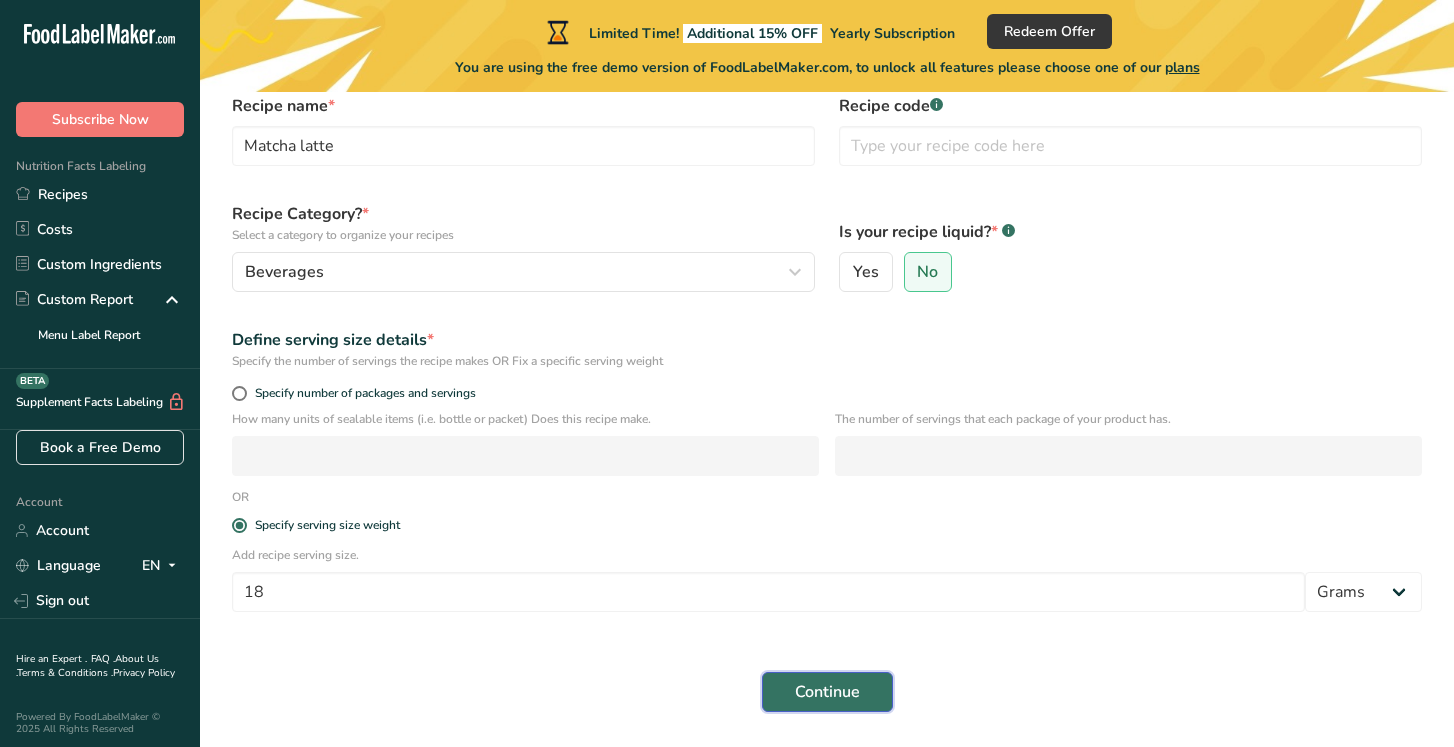 click on "Continue" at bounding box center [827, 692] 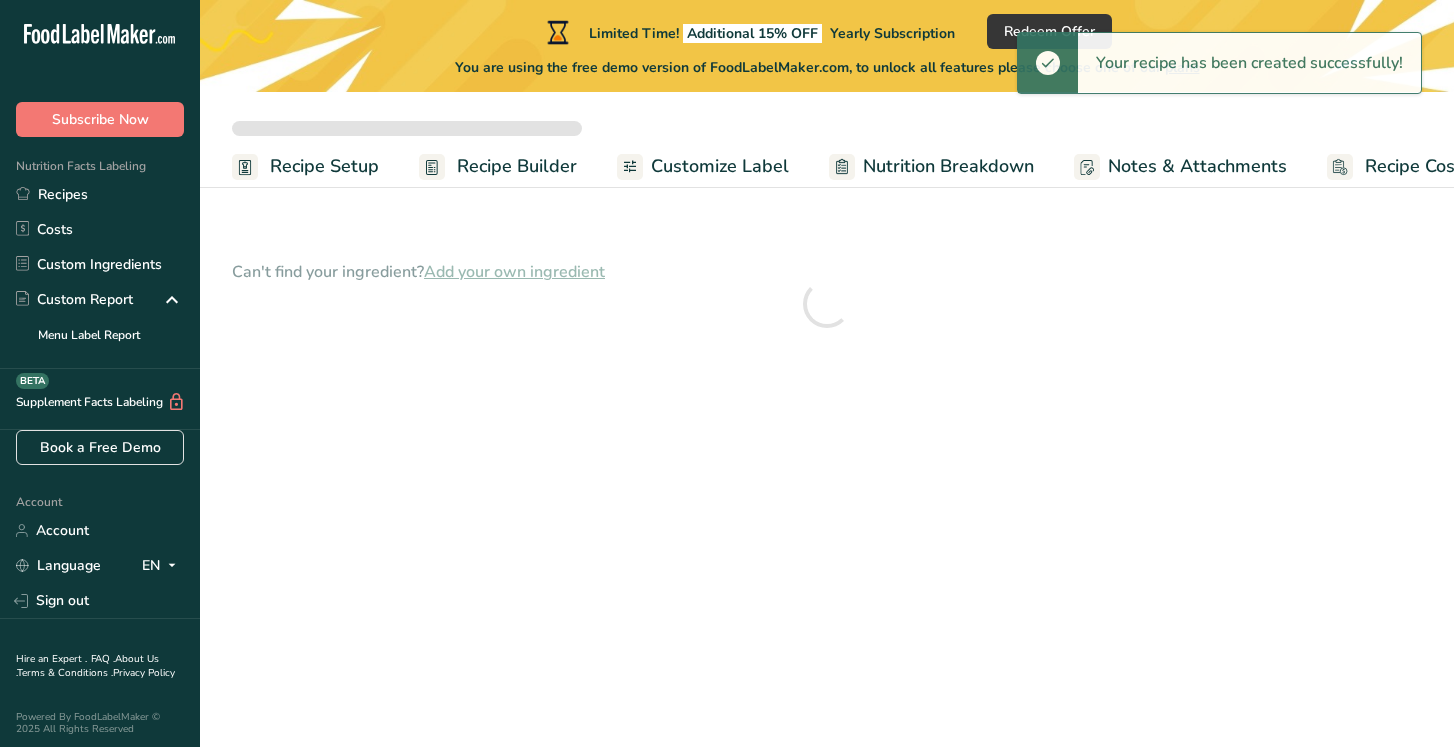scroll, scrollTop: 0, scrollLeft: 0, axis: both 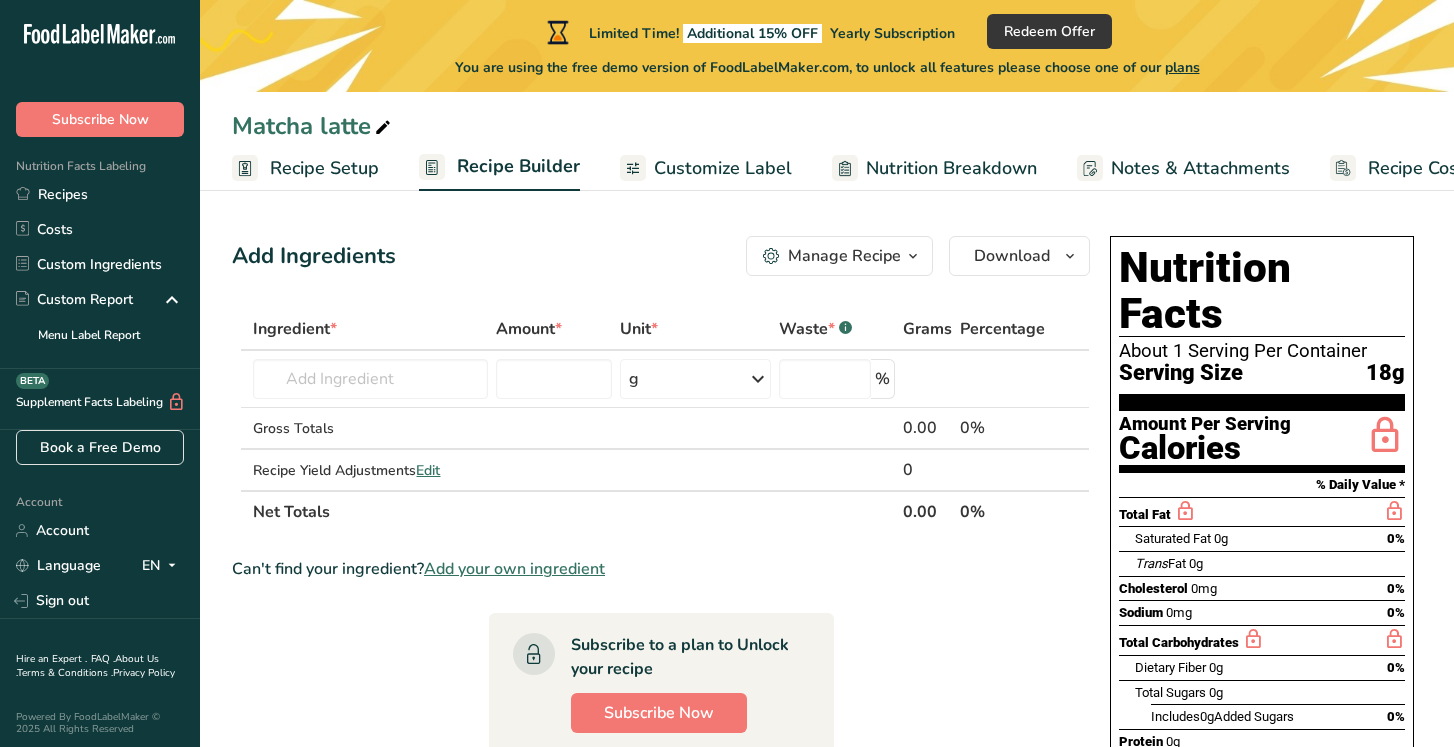 click on "Customize Label" at bounding box center (723, 168) 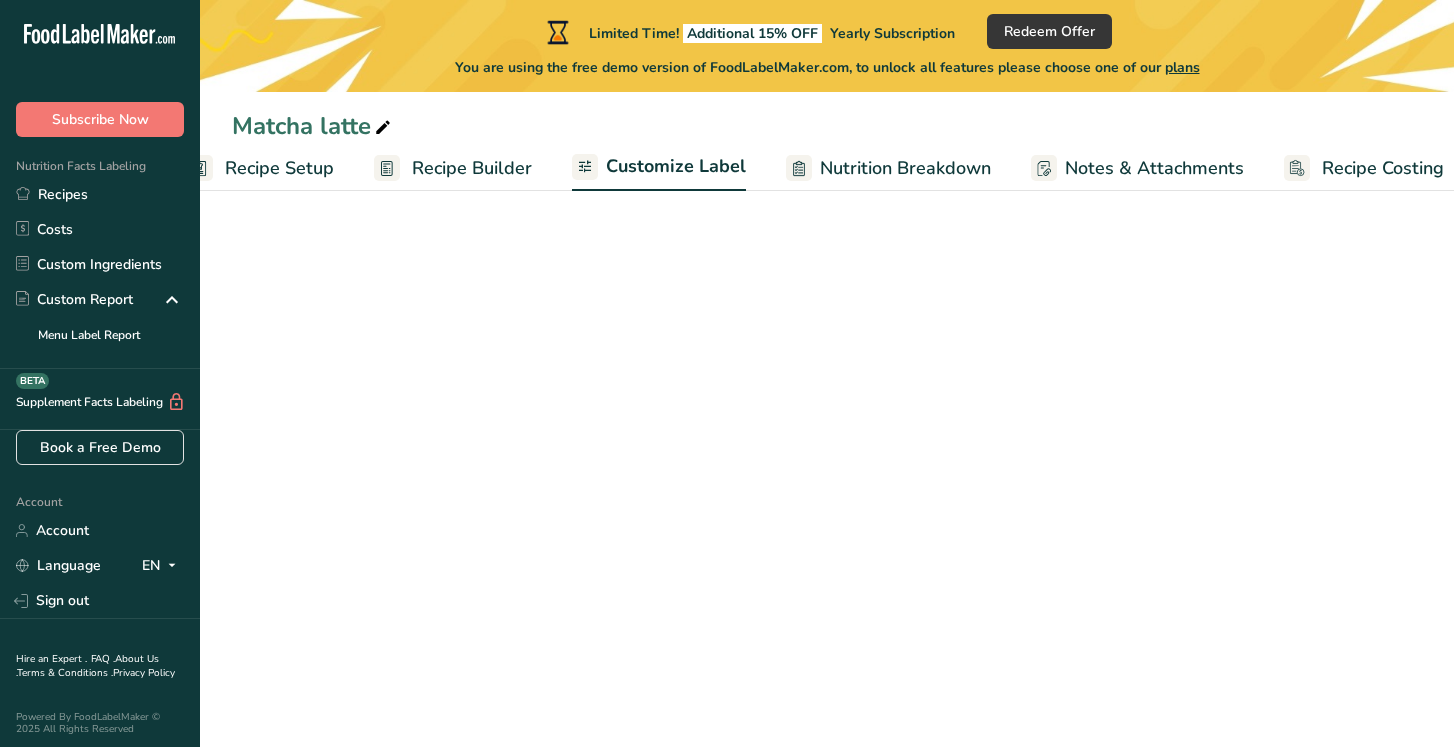 scroll, scrollTop: 0, scrollLeft: 67, axis: horizontal 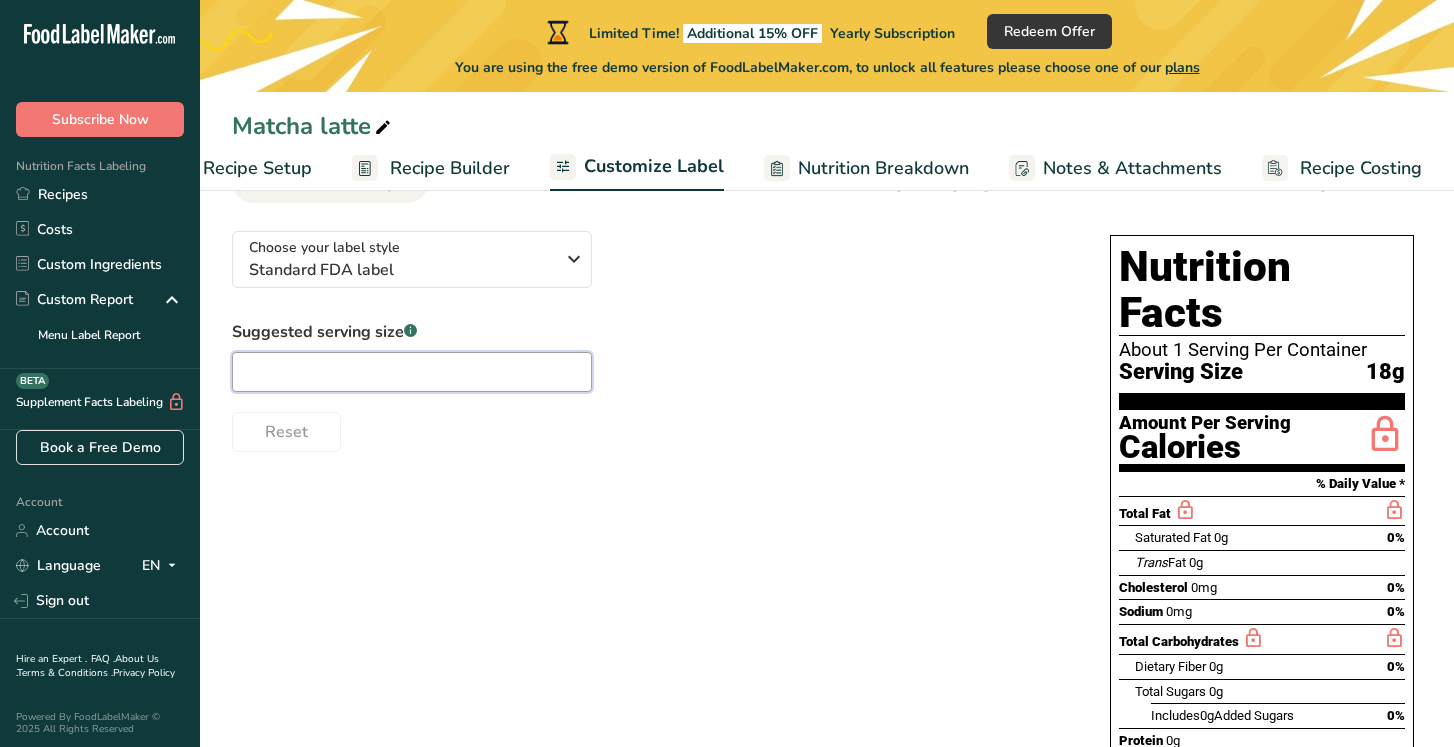 click at bounding box center [412, 372] 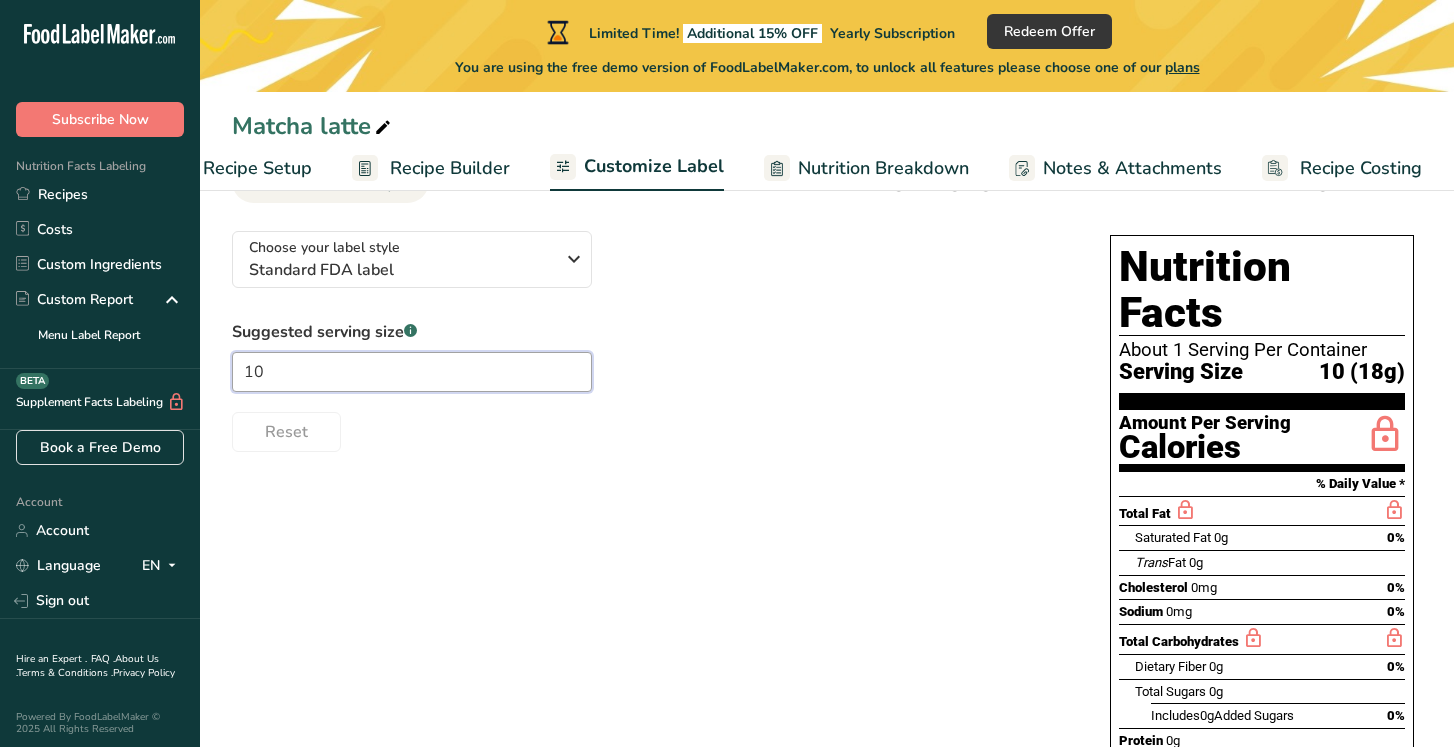 type on "10" 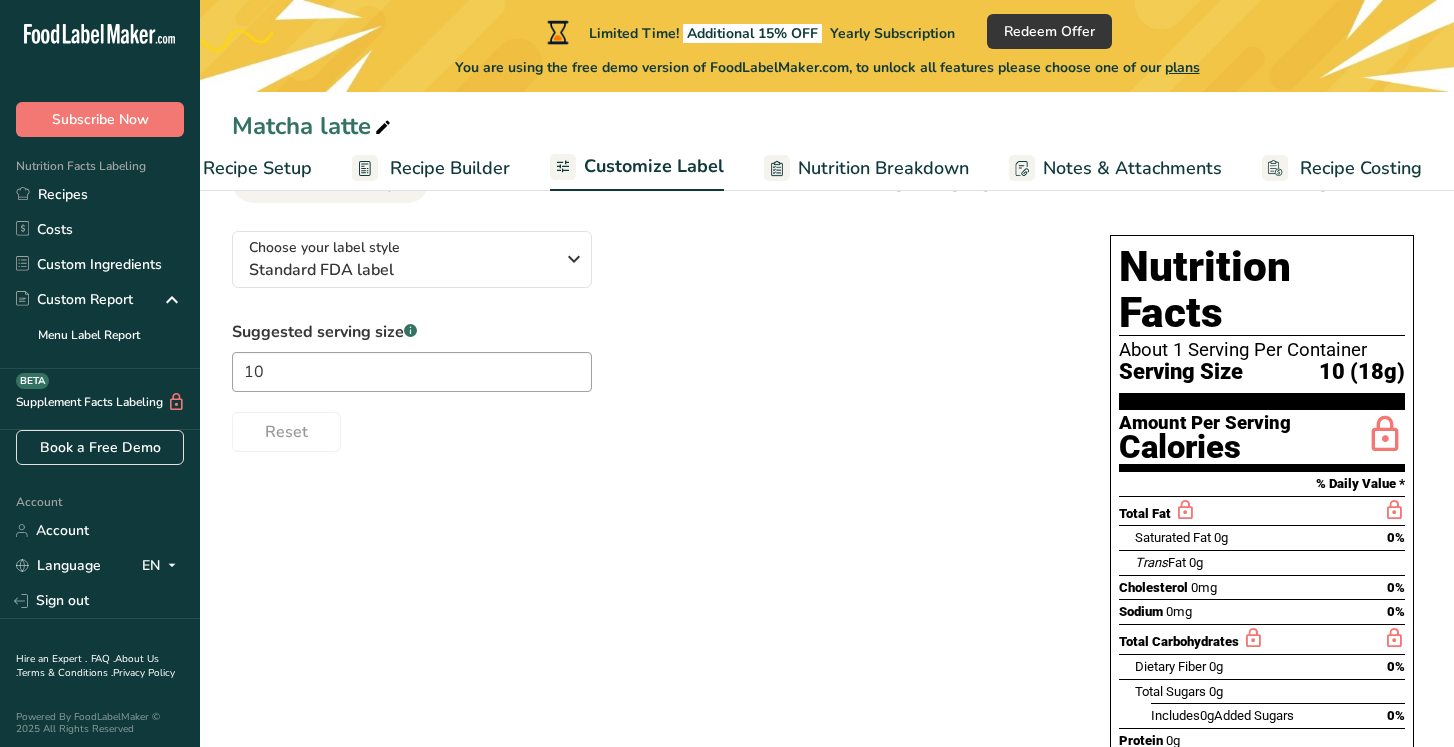 click on "Choose your label style
Standard FDA label
USA (FDA)
Standard FDA label
Tabular FDA label
Linear FDA label
Simplified FDA label
Dual Column FDA label (Per Serving/Per Container)
Dual Column FDA label (As Sold/As Prepared)
Aggregate Standard FDA label
Standard FDA label with Micronutrients listed side-by-side
UK (FSA)
UK Mandatory Label "Back of Pack"
UK Traffic Light Label  "Front of Pack"
Canadian (CFIA)
Canadian Standard label
Canadian Dual Column label" at bounding box center (827, 581) 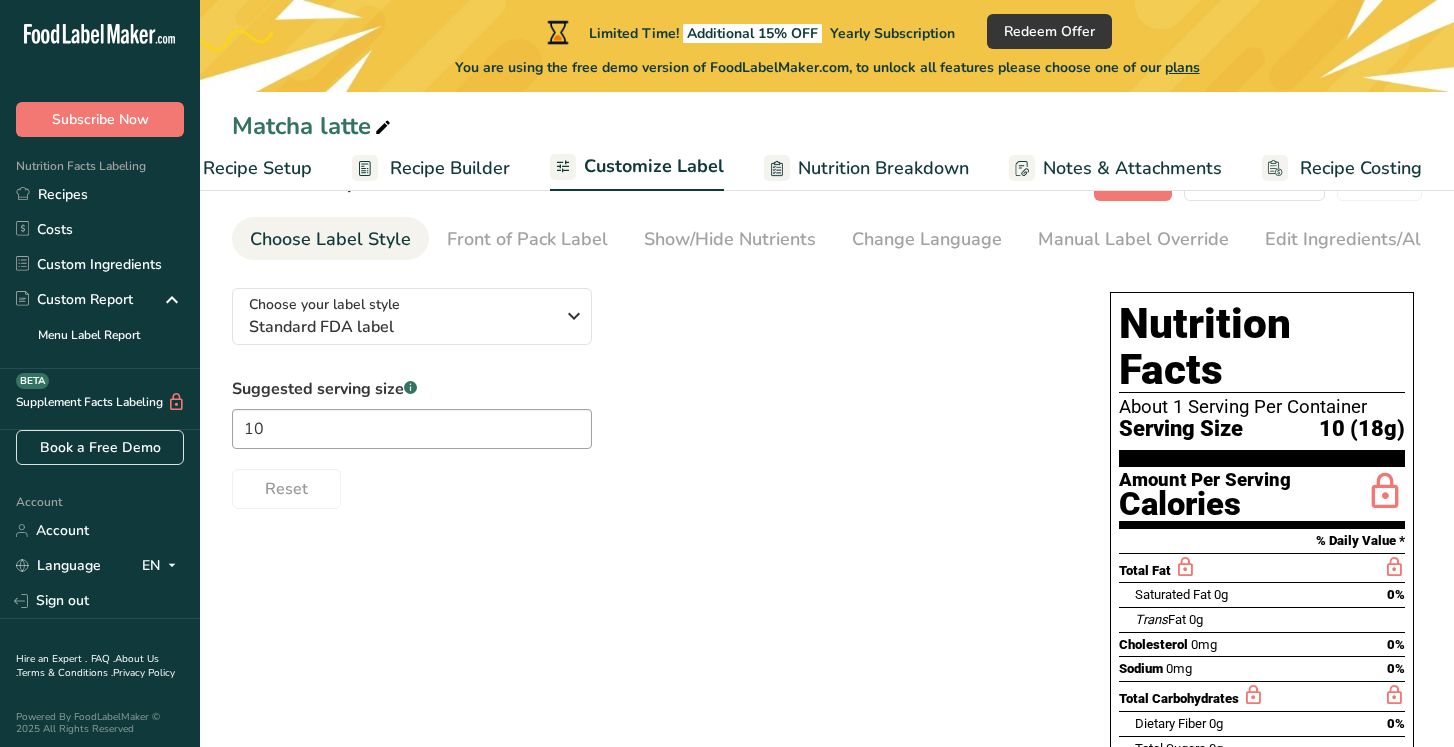 scroll, scrollTop: 10, scrollLeft: 0, axis: vertical 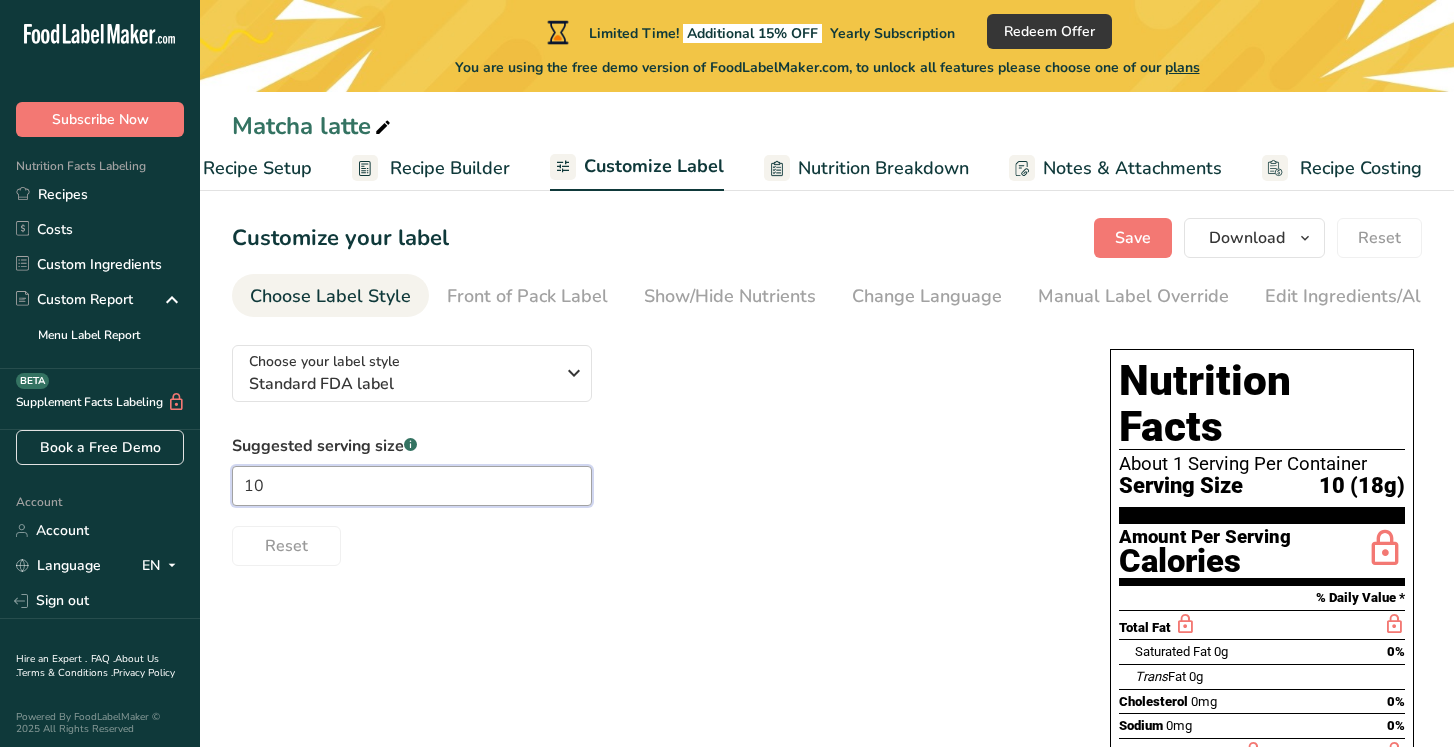 click on "10" at bounding box center (412, 486) 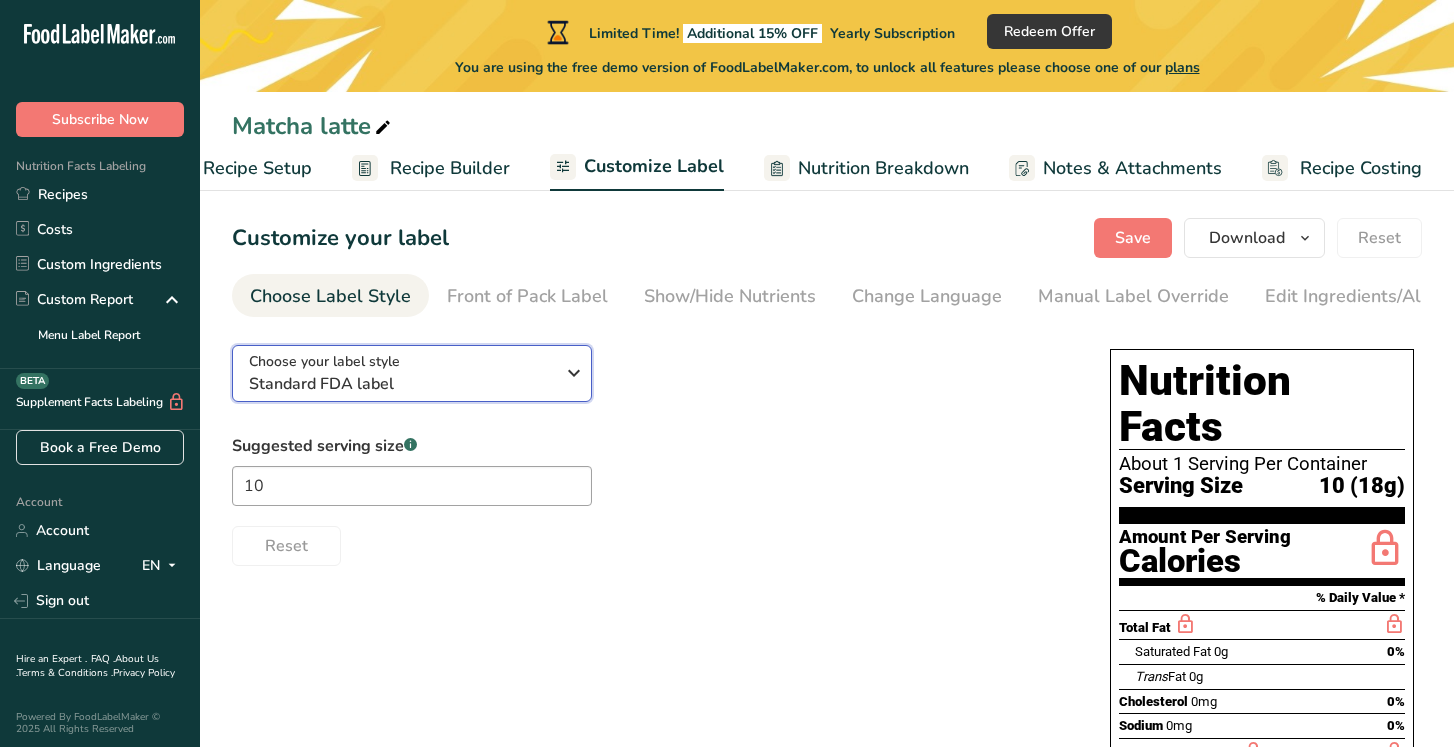 click on "Standard FDA label" at bounding box center [401, 384] 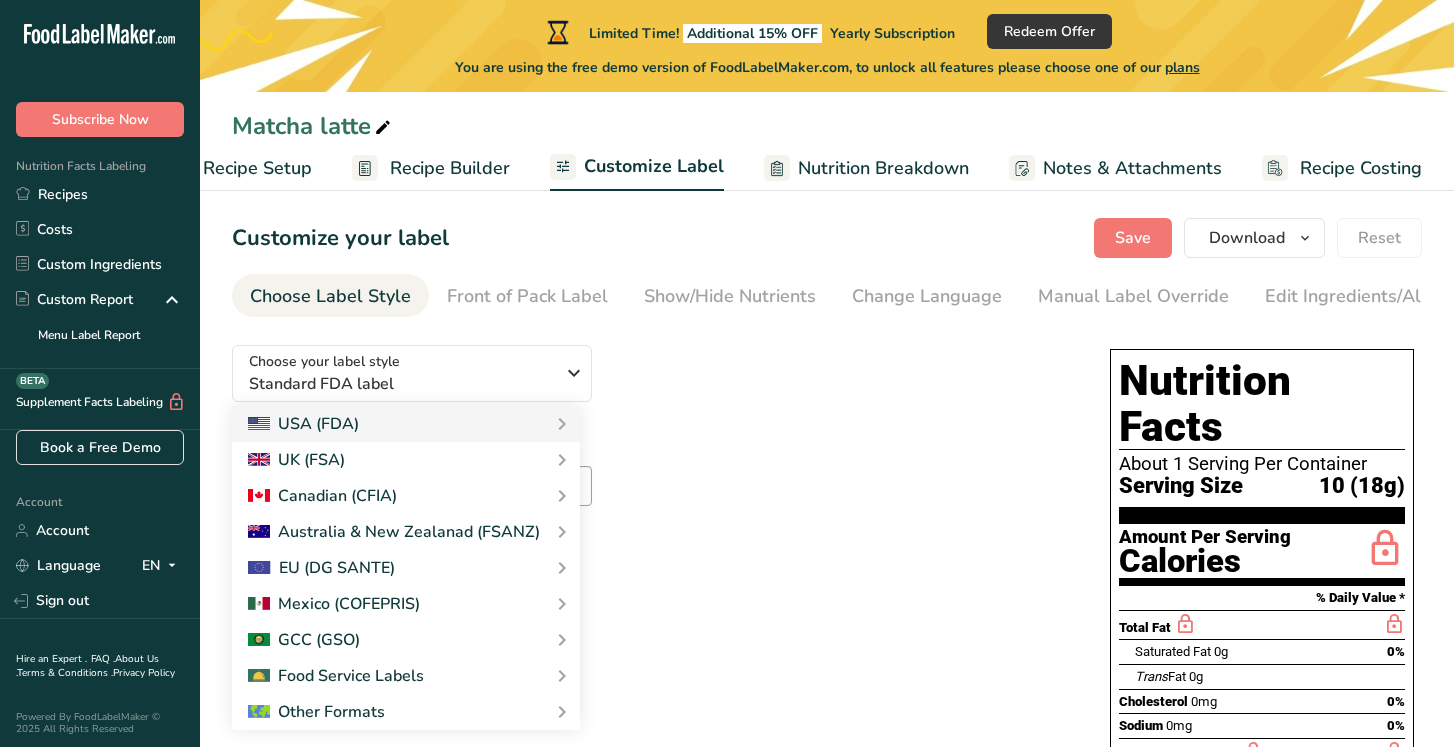 click on "Suggested serving size
.a-a{fill:#347362;}.b-a{fill:#fff;}           10
Reset" at bounding box center [651, 500] 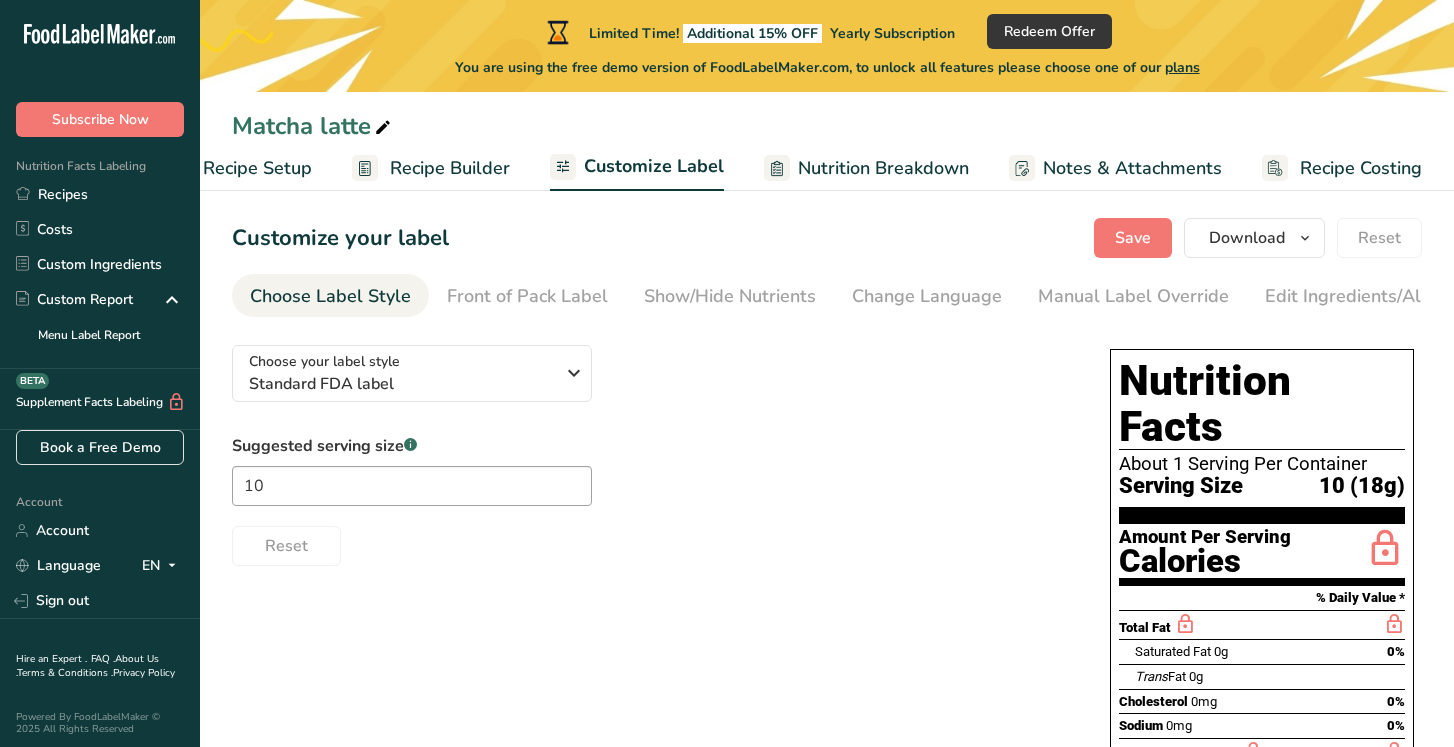 click on "Reset" at bounding box center [651, 542] 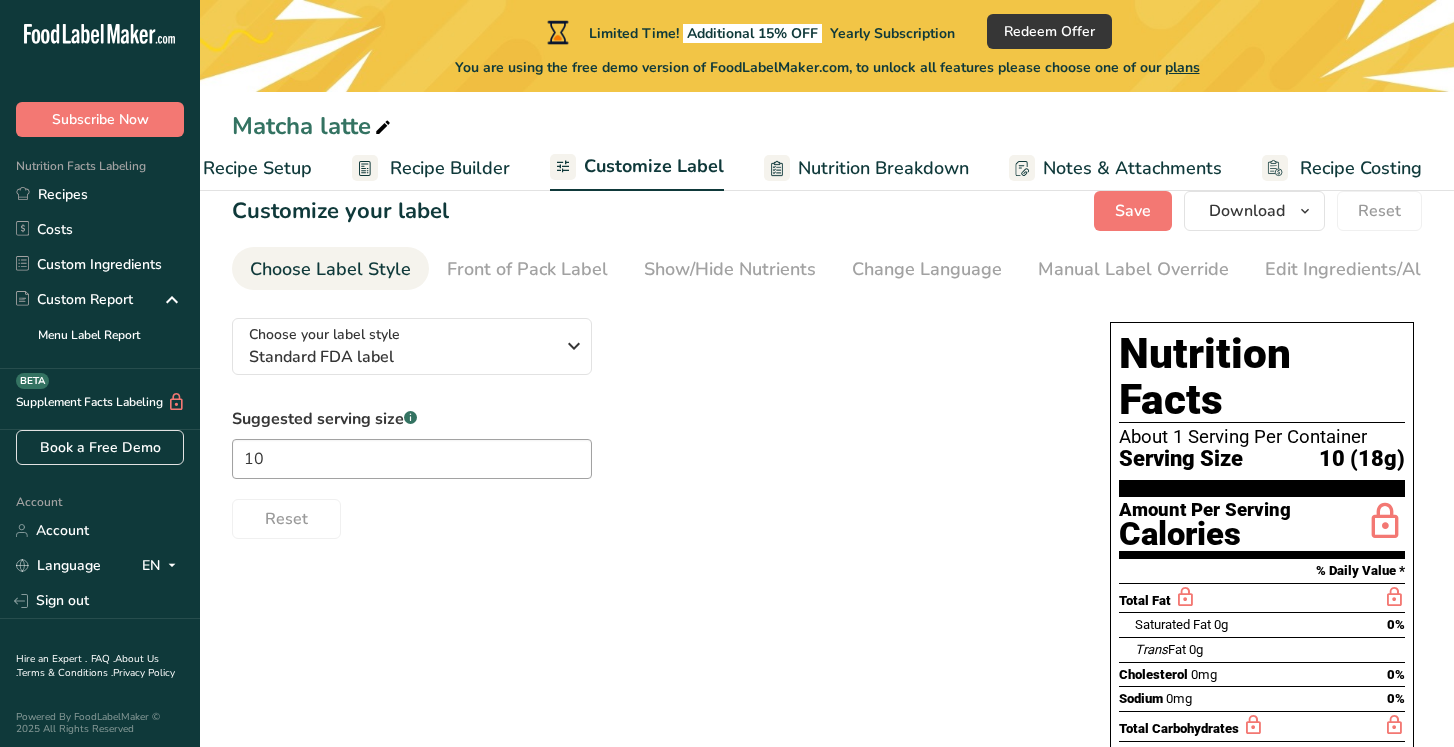 scroll, scrollTop: 35, scrollLeft: 0, axis: vertical 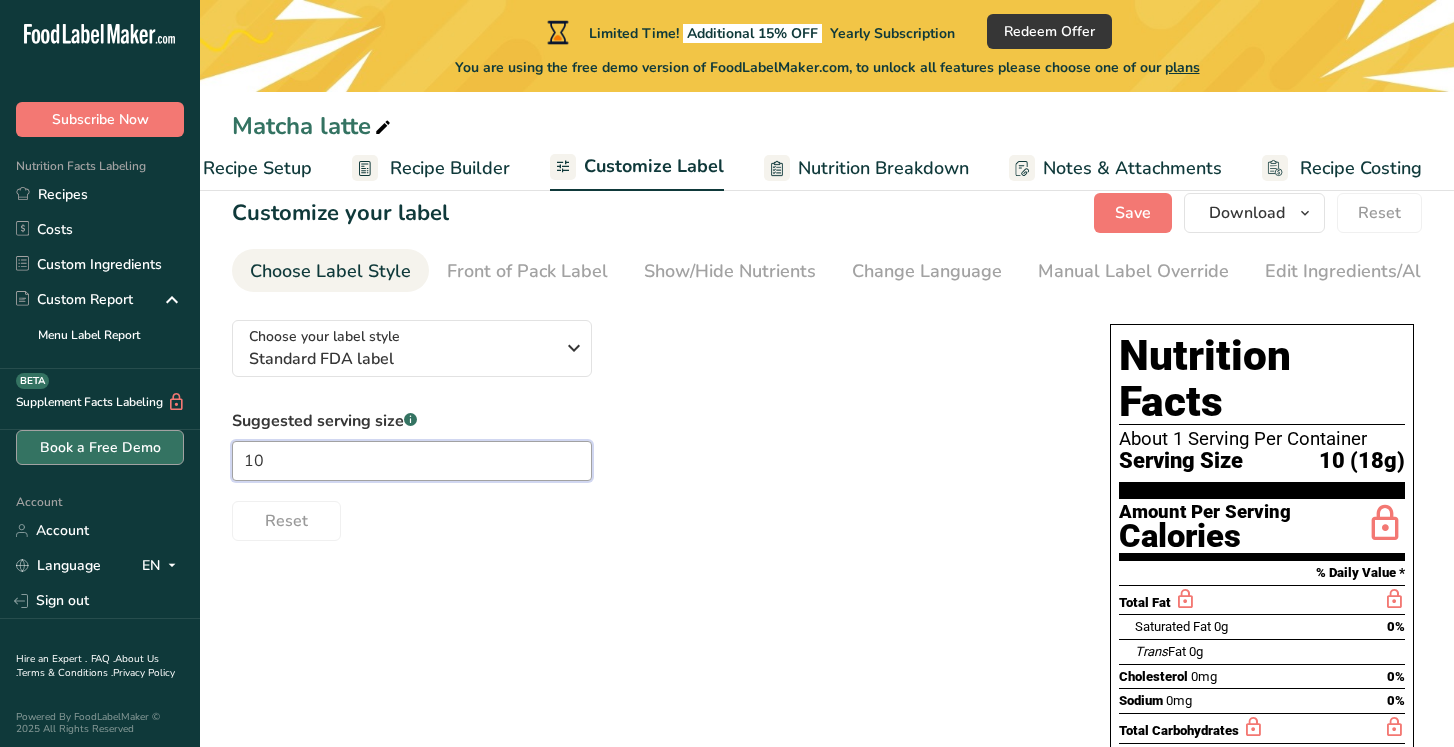 drag, startPoint x: 321, startPoint y: 466, endPoint x: 179, endPoint y: 458, distance: 142.22517 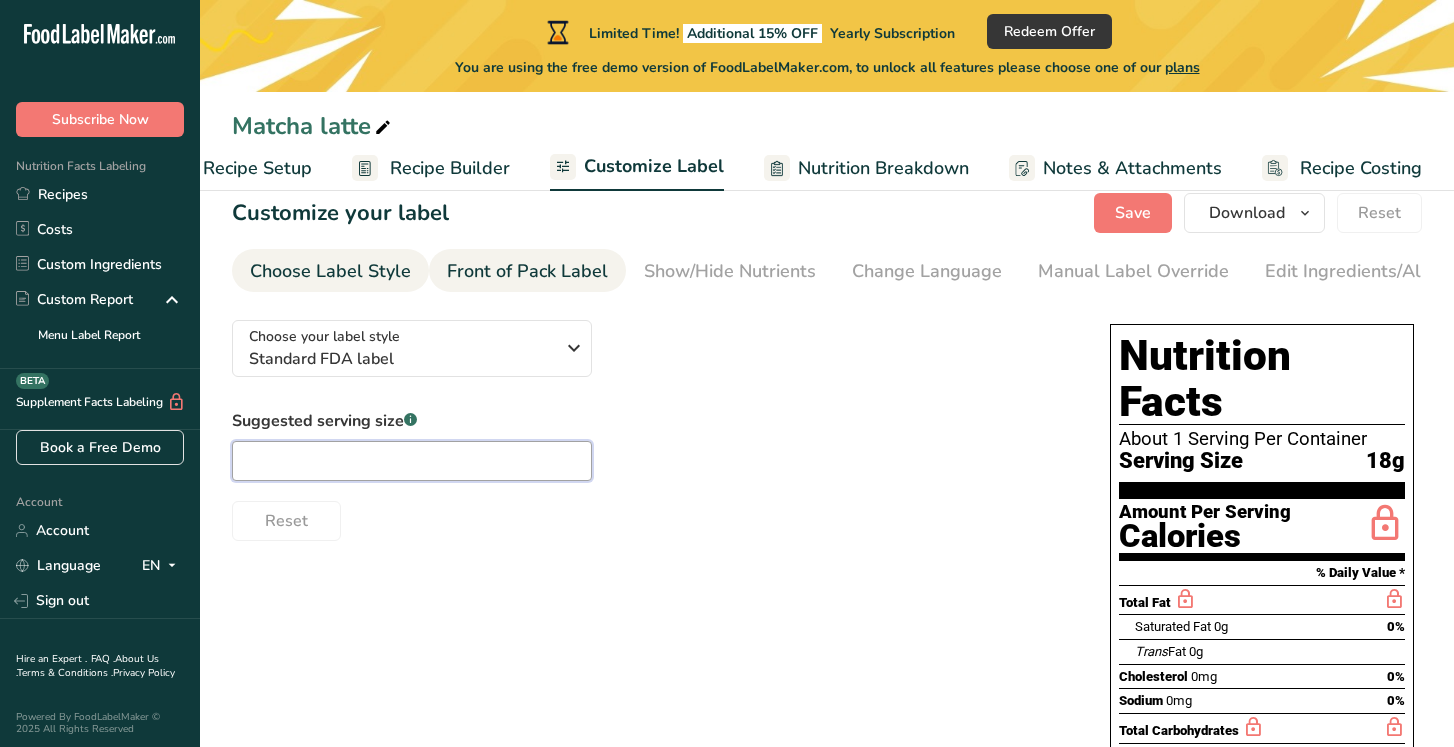 type 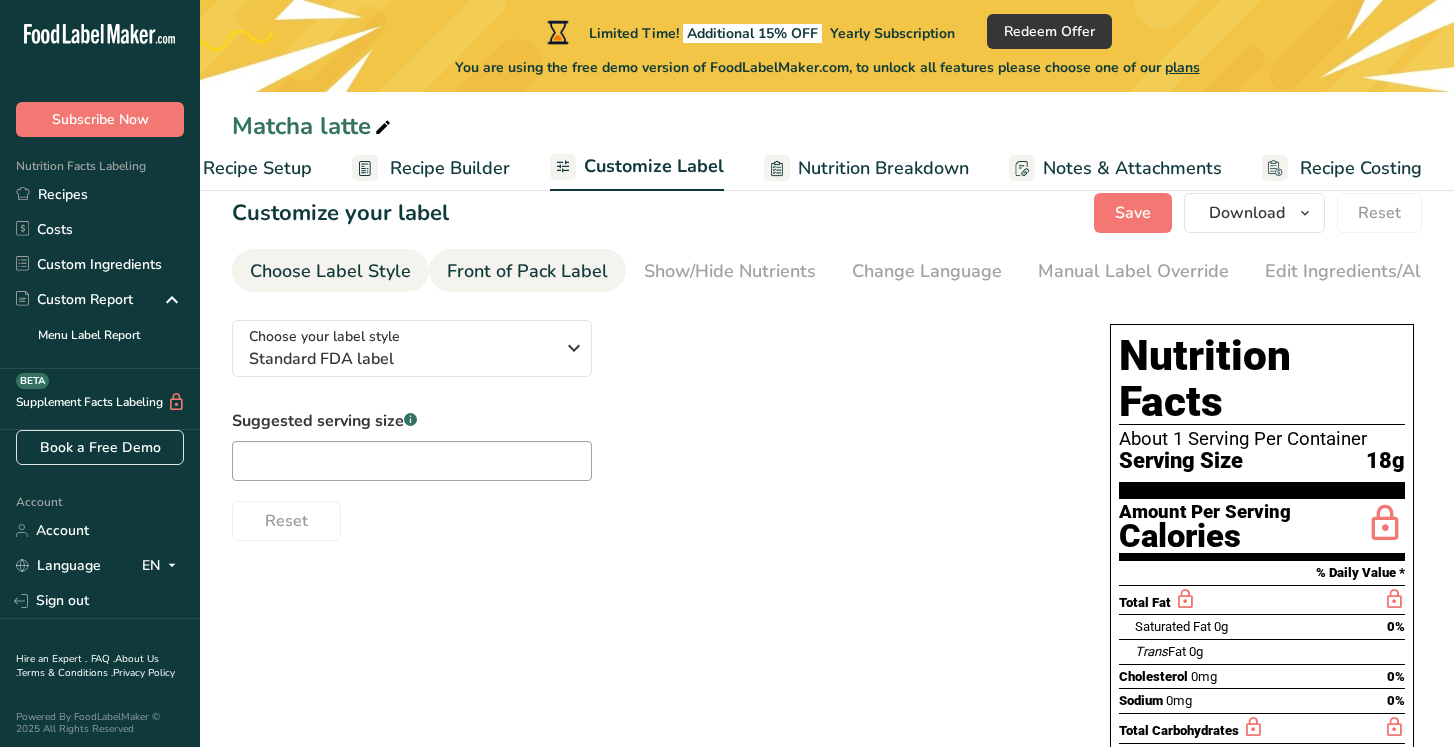 click on "Front of Pack Label" at bounding box center [527, 271] 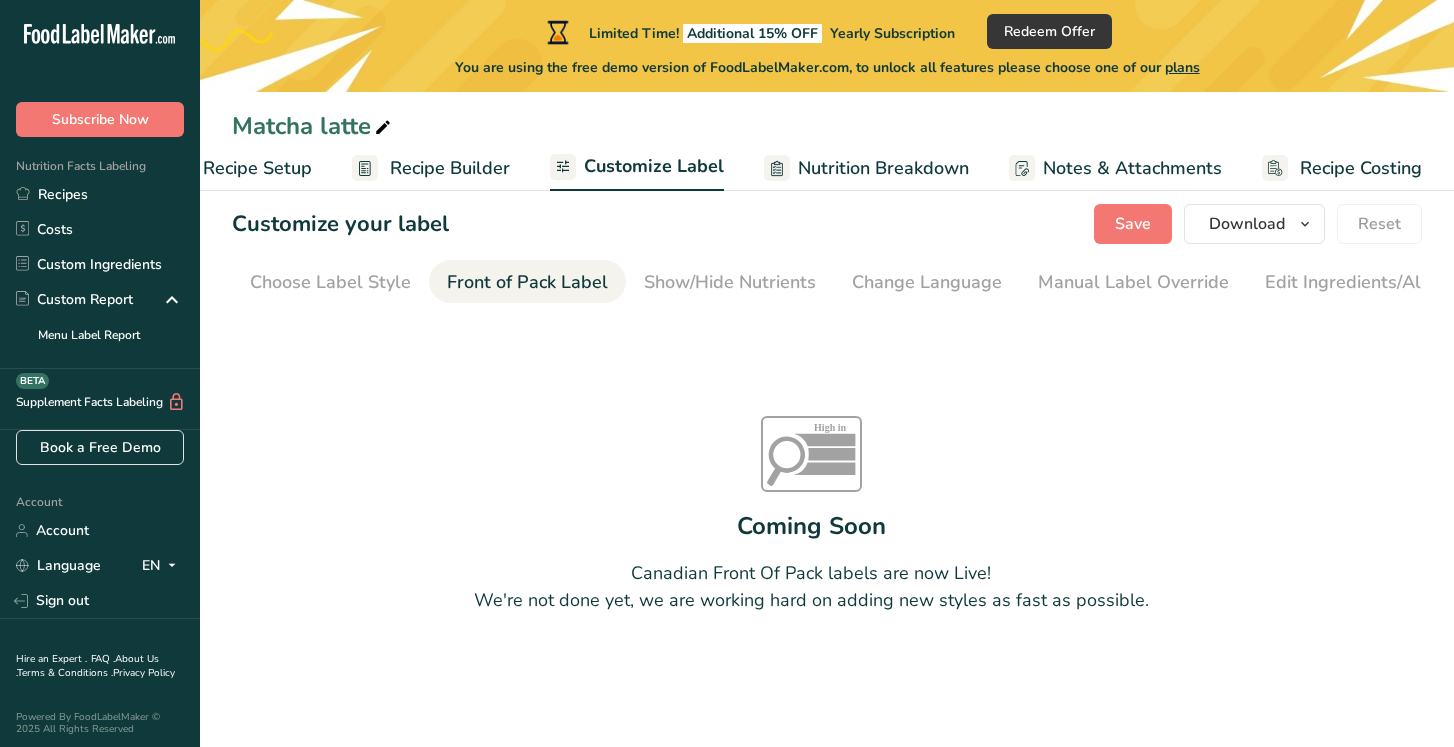 scroll, scrollTop: 29, scrollLeft: 0, axis: vertical 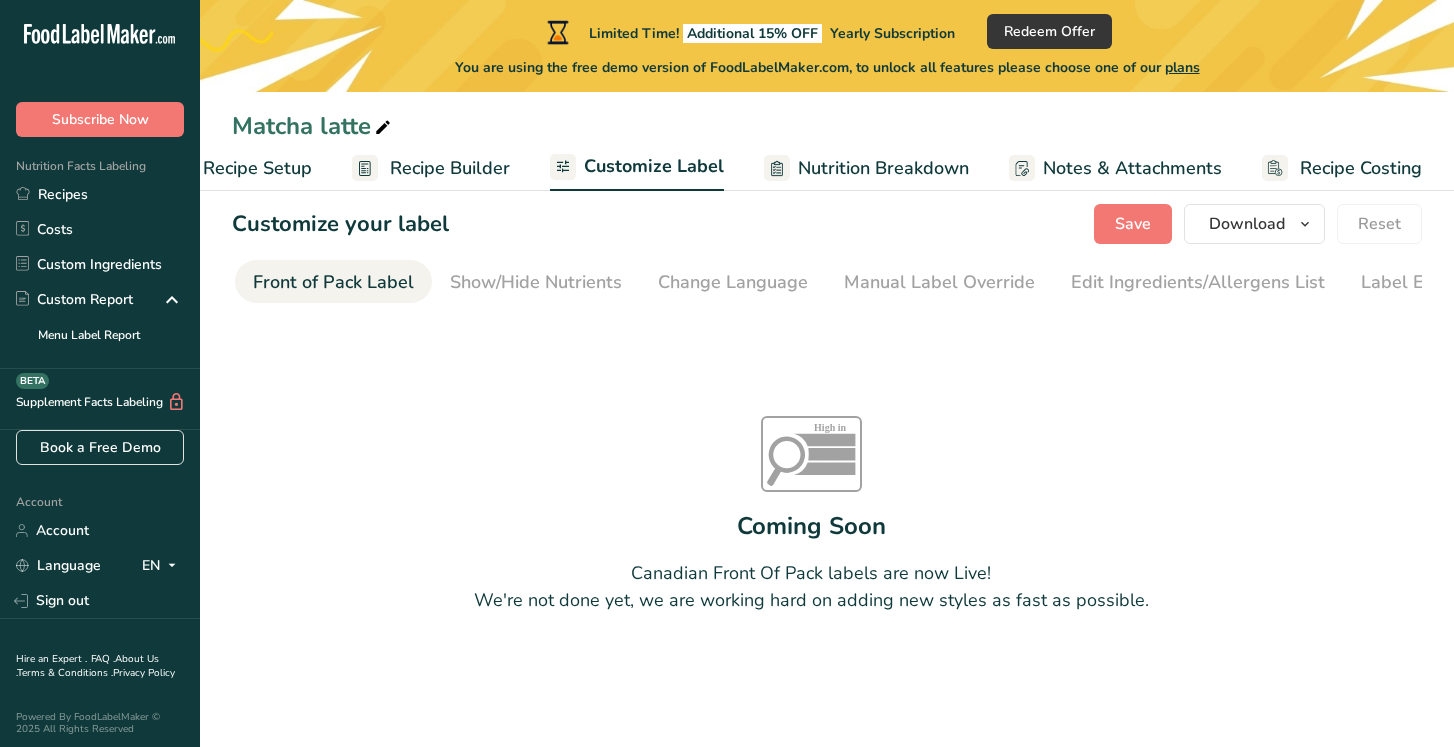 click on "Front of Pack Label" at bounding box center [333, 282] 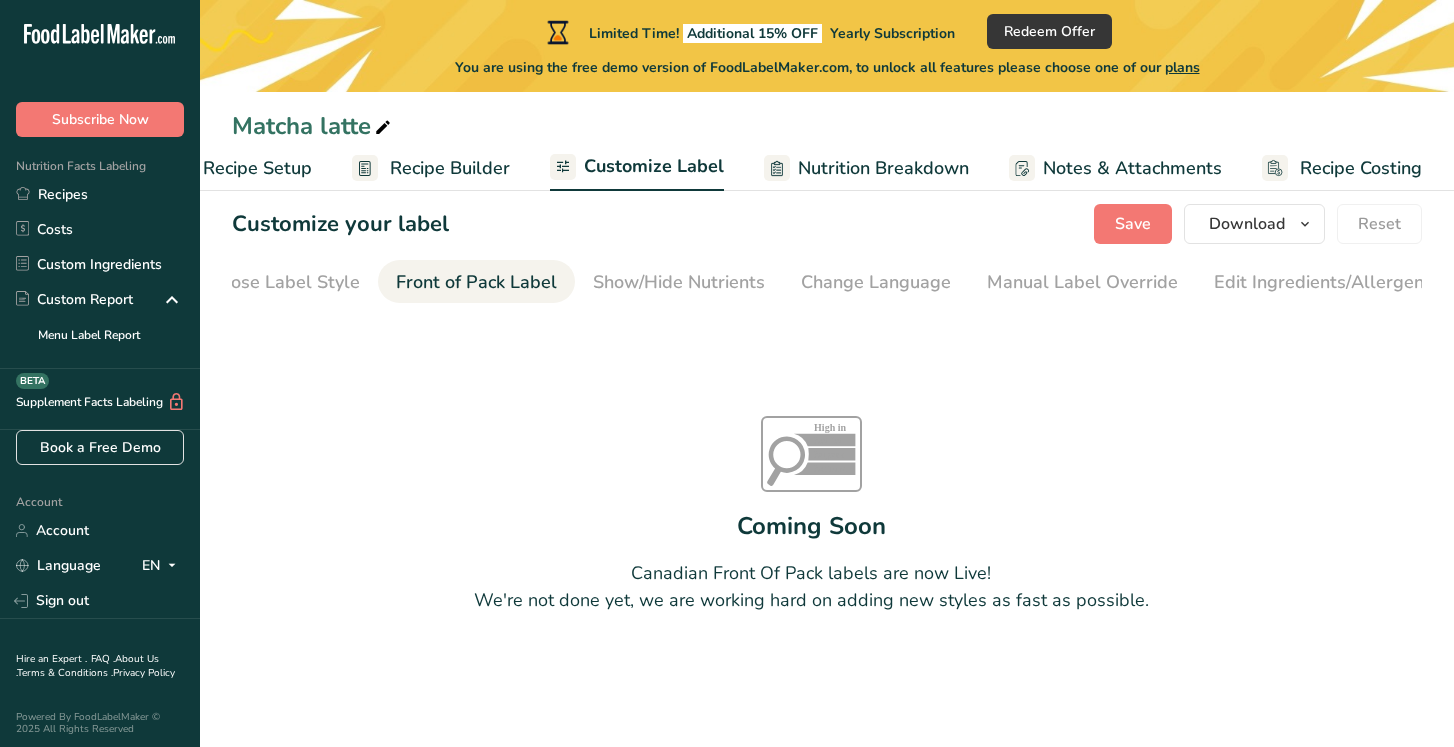 scroll, scrollTop: 0, scrollLeft: 0, axis: both 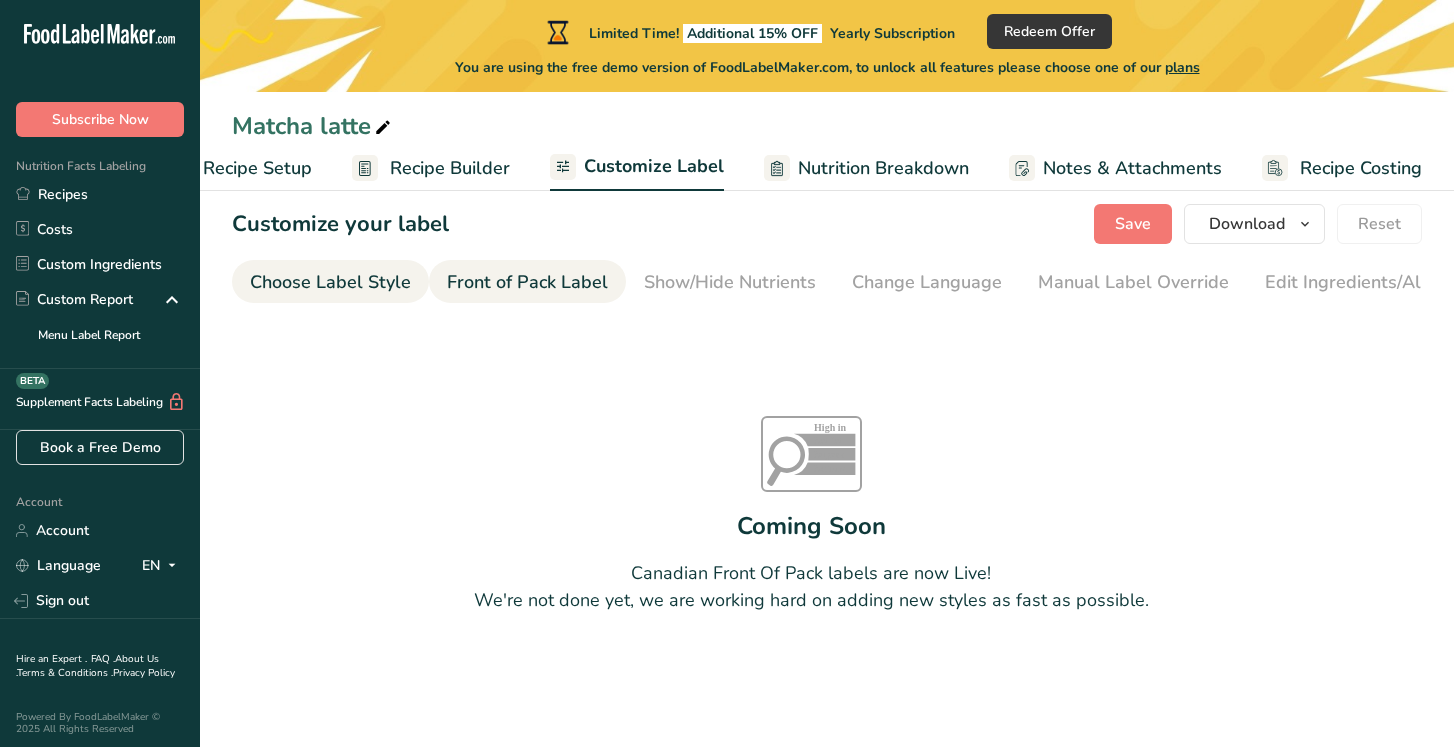 click on "Choose Label Style" at bounding box center (330, 282) 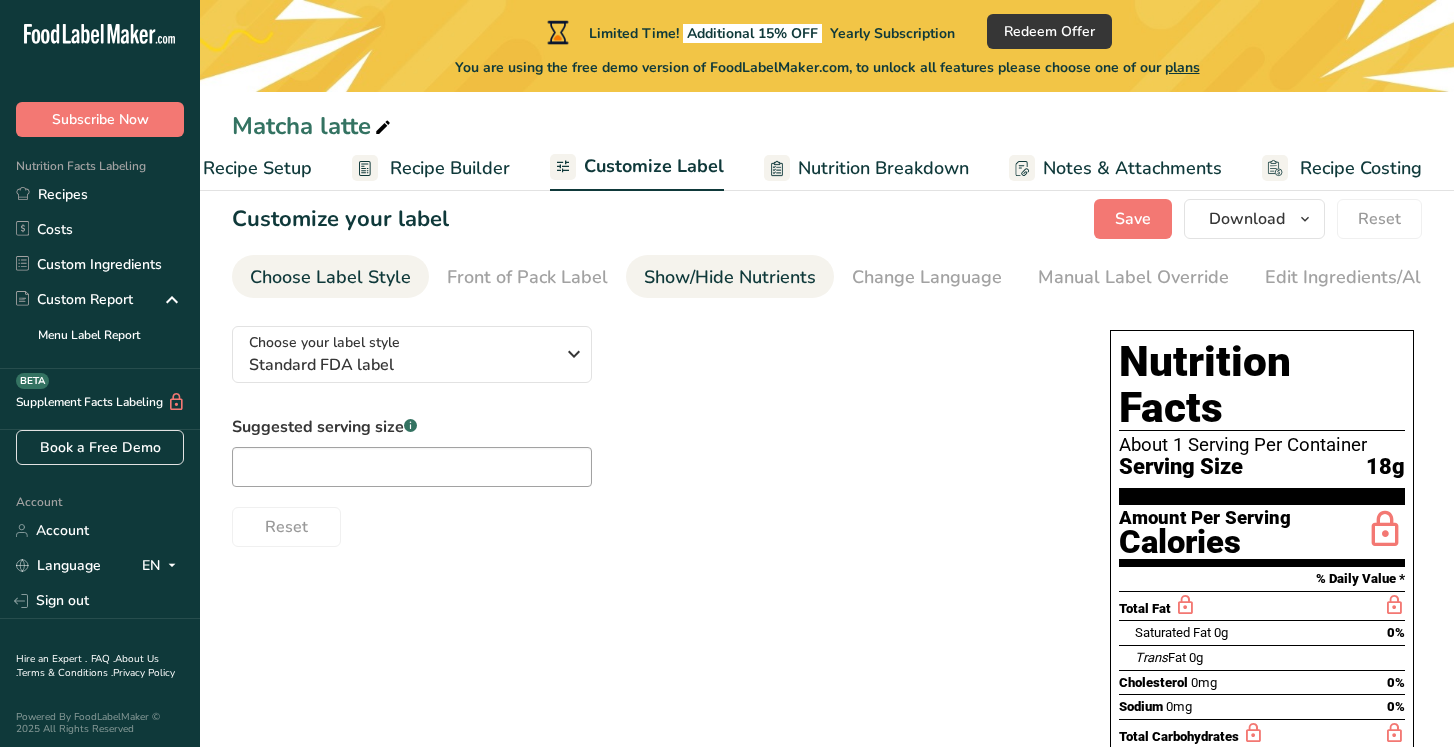 click on "Show/Hide Nutrients" at bounding box center [730, 277] 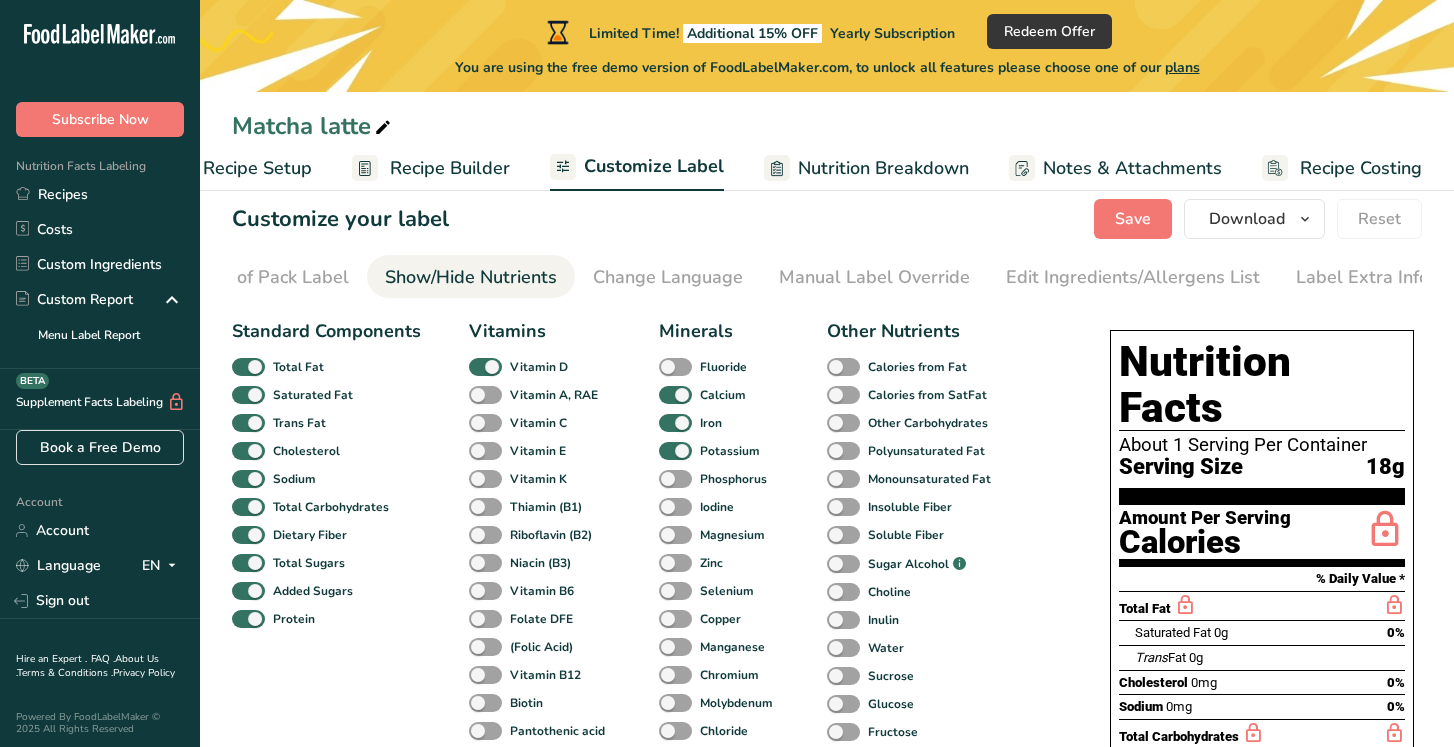 scroll, scrollTop: 0, scrollLeft: 263, axis: horizontal 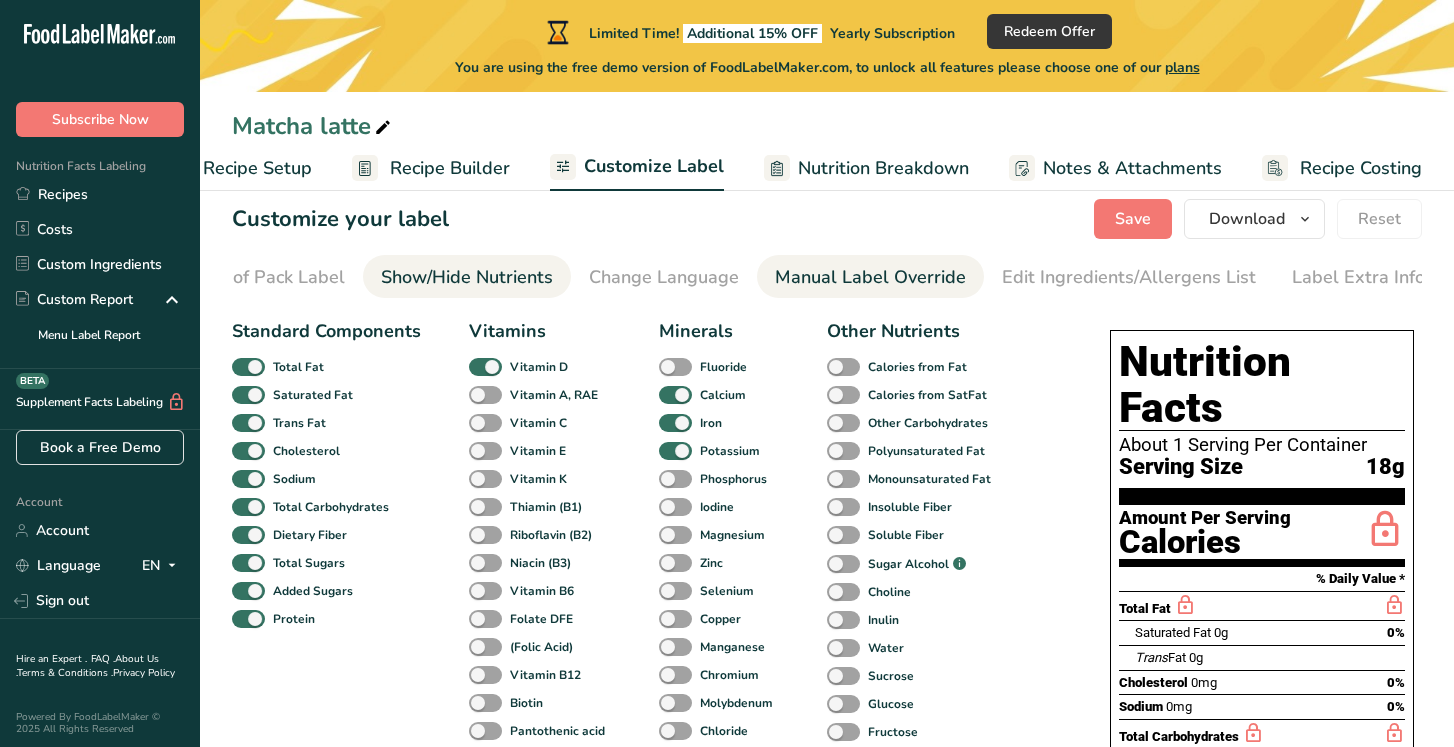 click on "Manual Label Override" at bounding box center (870, 277) 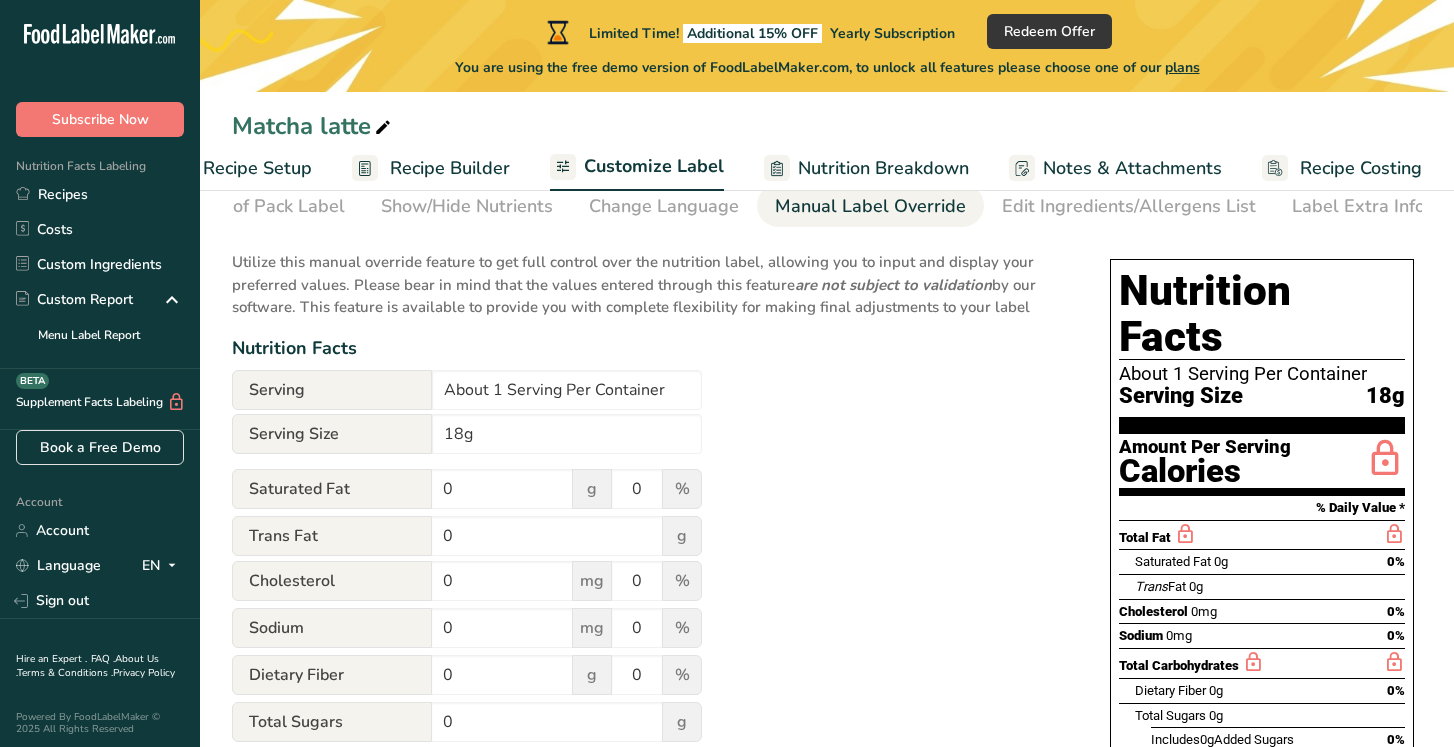 scroll, scrollTop: 106, scrollLeft: 0, axis: vertical 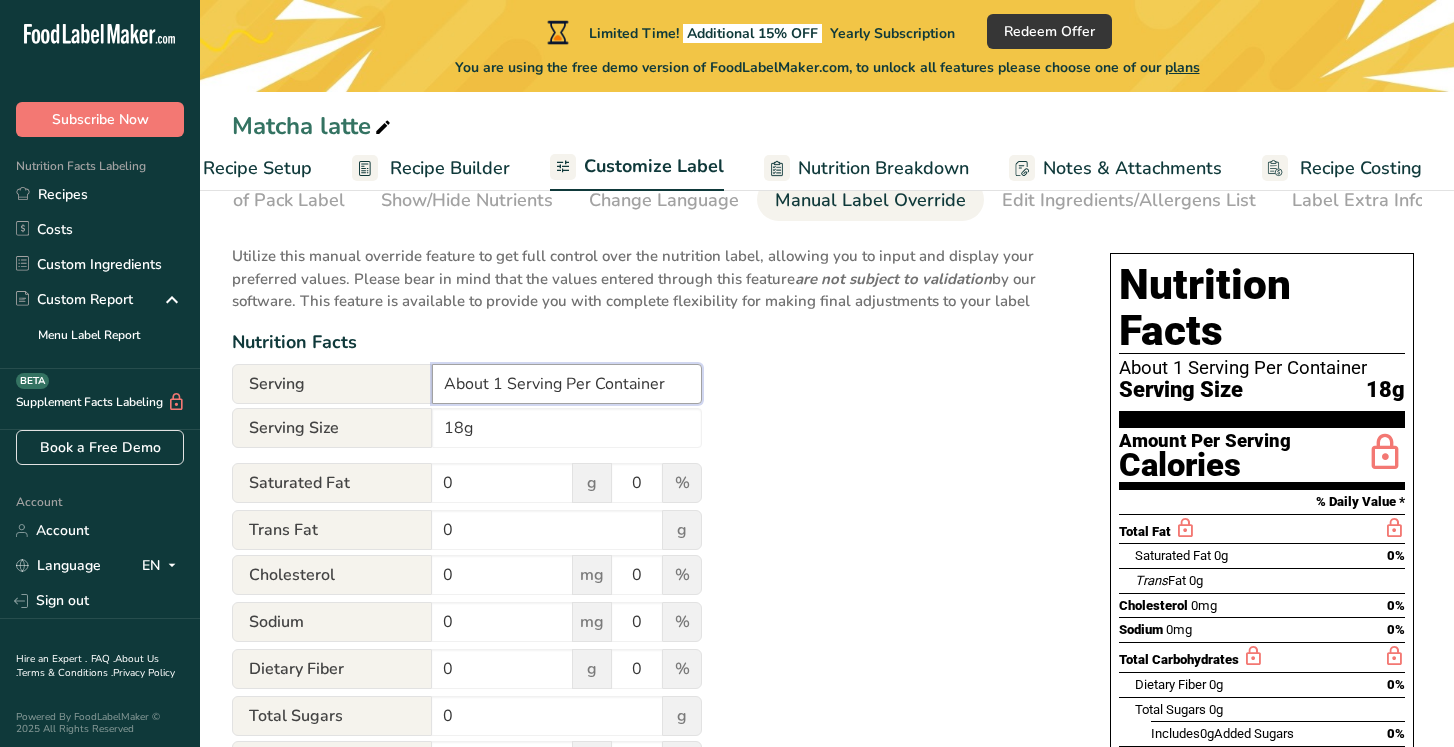 drag, startPoint x: 505, startPoint y: 386, endPoint x: 384, endPoint y: 384, distance: 121.016525 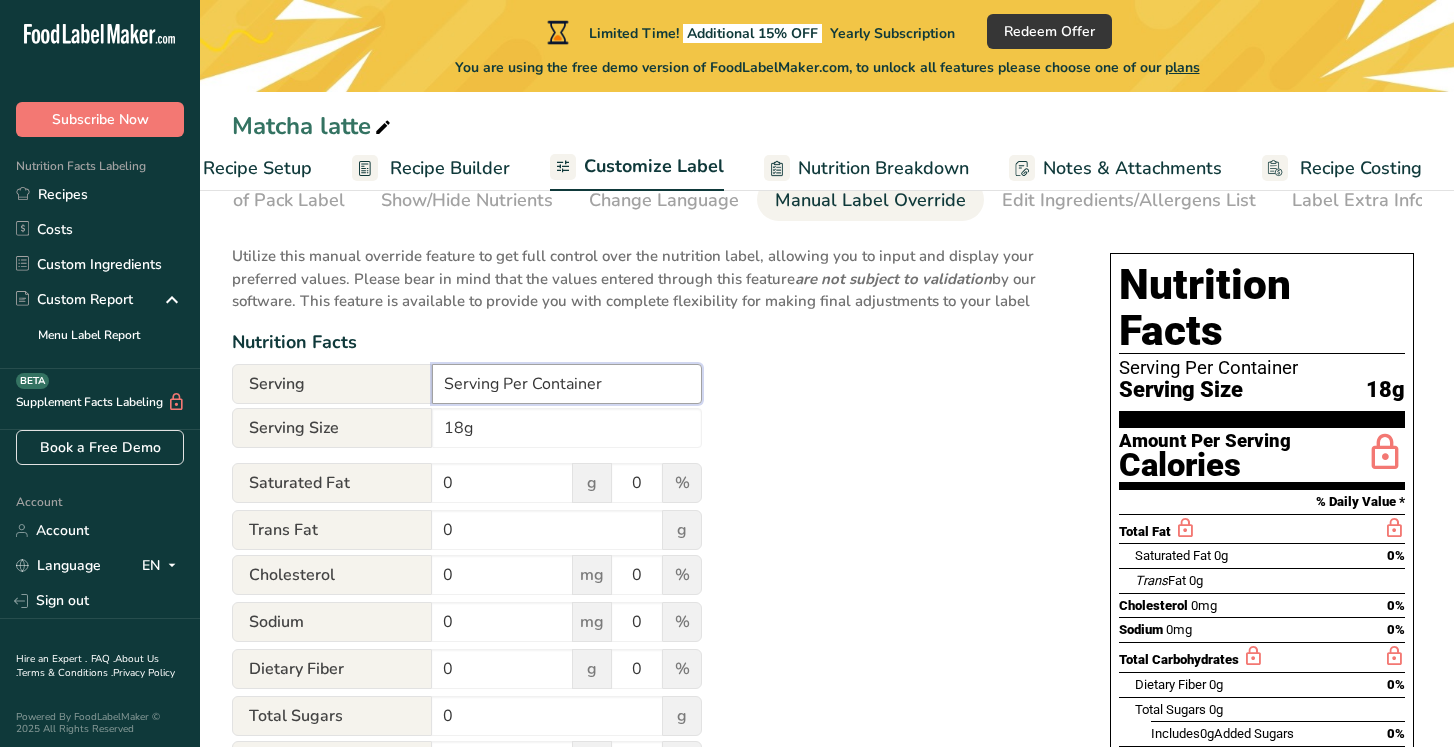 click on "Serving Per Container" at bounding box center [567, 384] 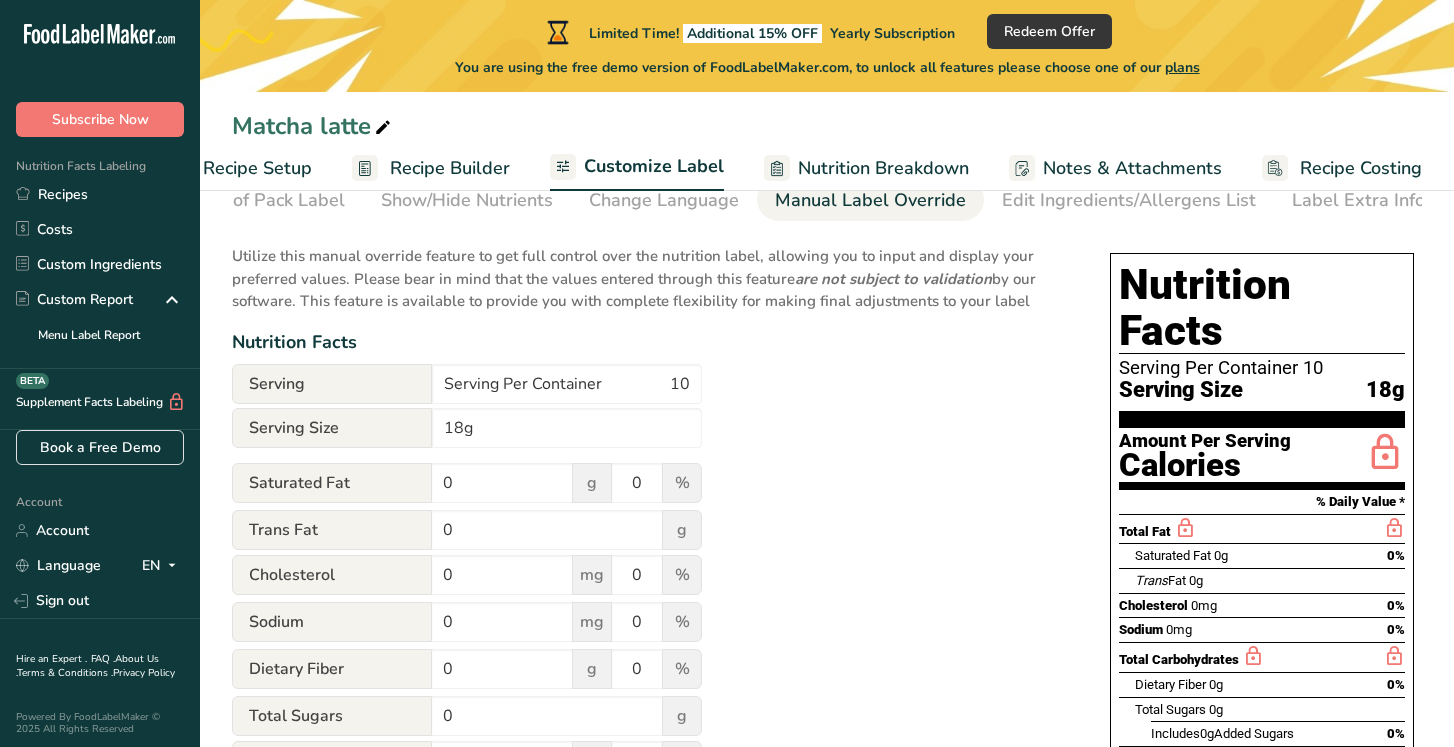 click on "Serving Per Container                 10" at bounding box center (1262, 368) 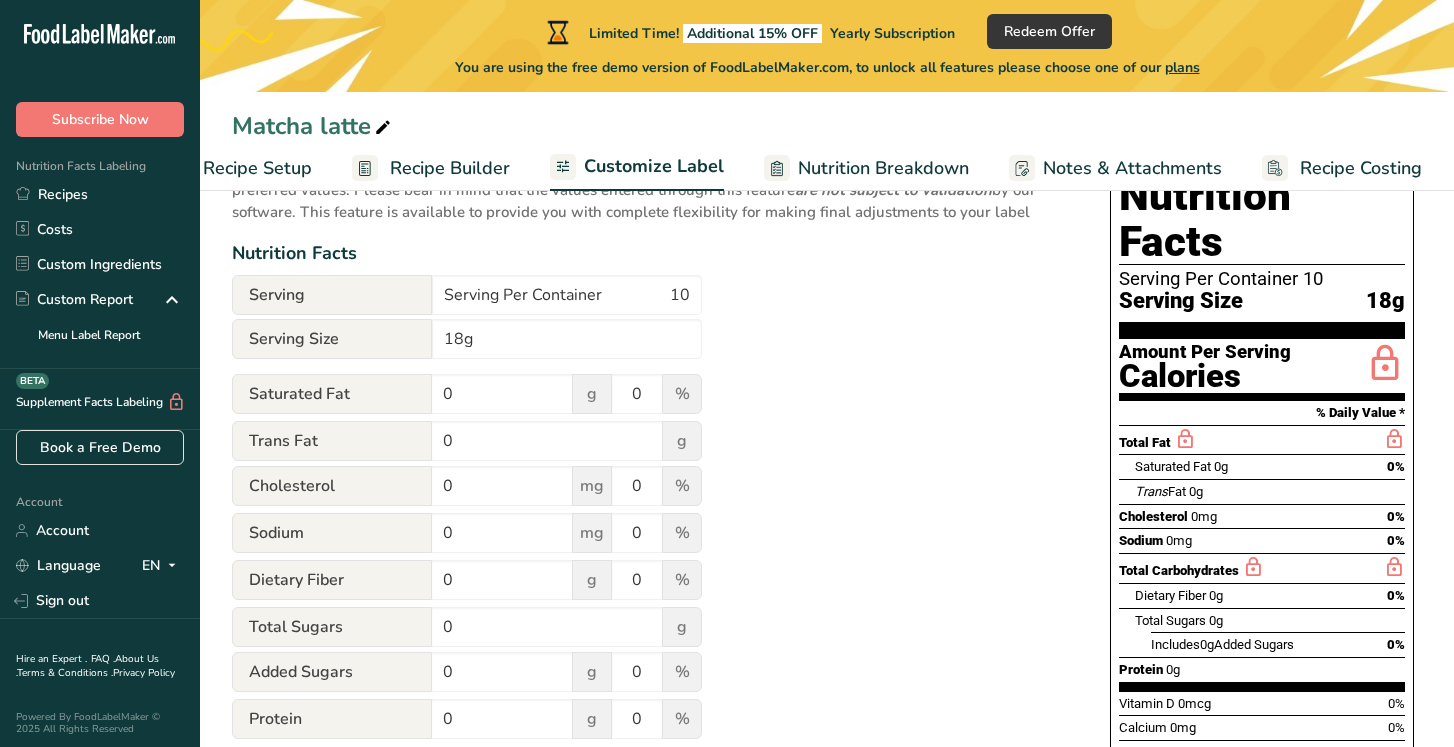 scroll, scrollTop: 200, scrollLeft: 0, axis: vertical 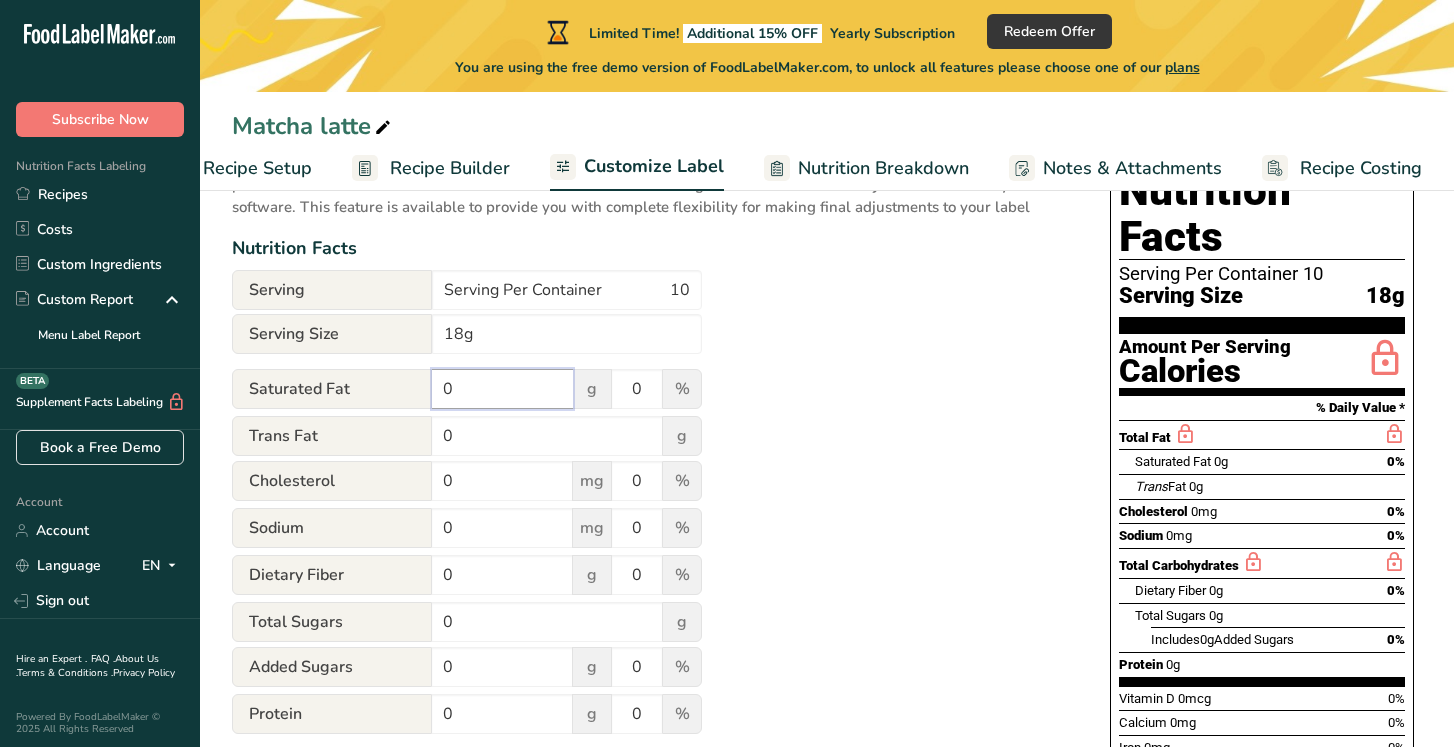 click on "0" at bounding box center (502, 389) 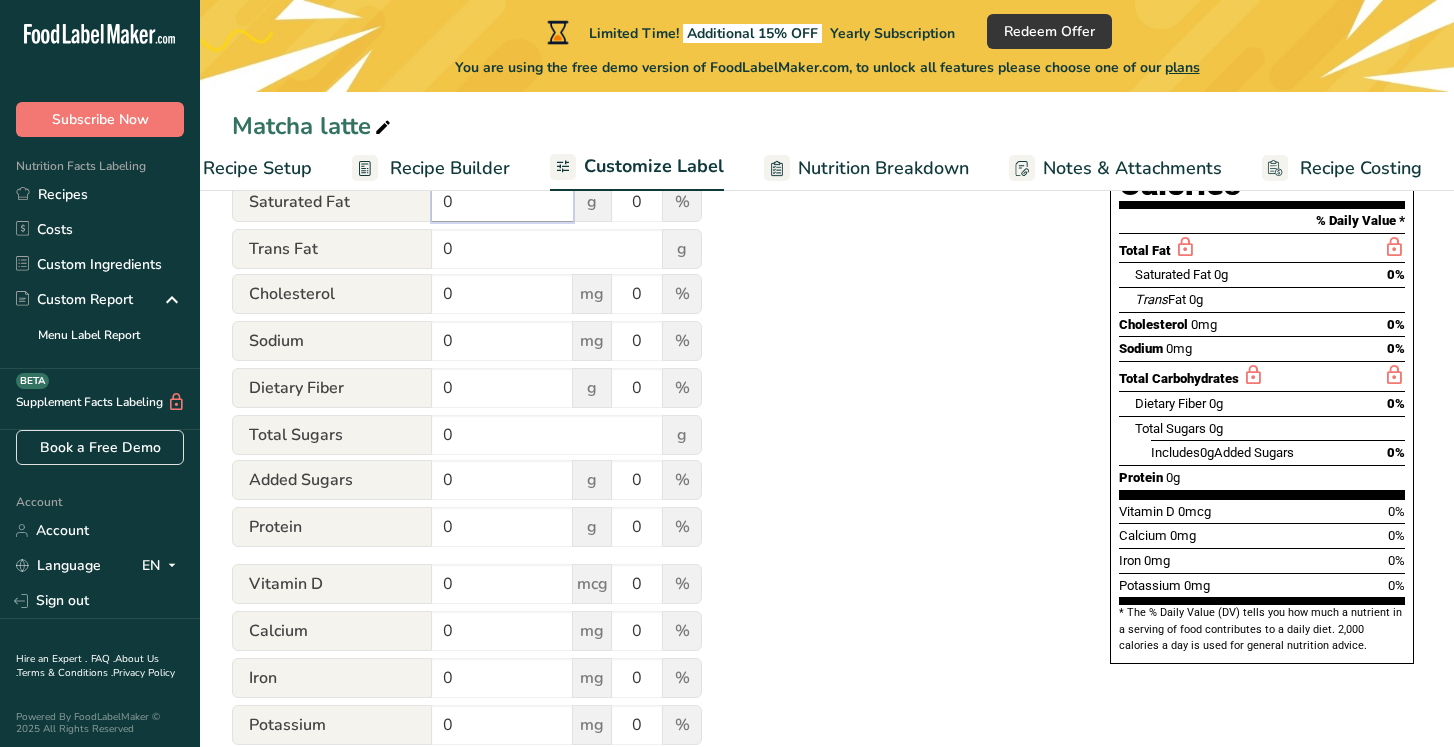 scroll, scrollTop: 296, scrollLeft: 0, axis: vertical 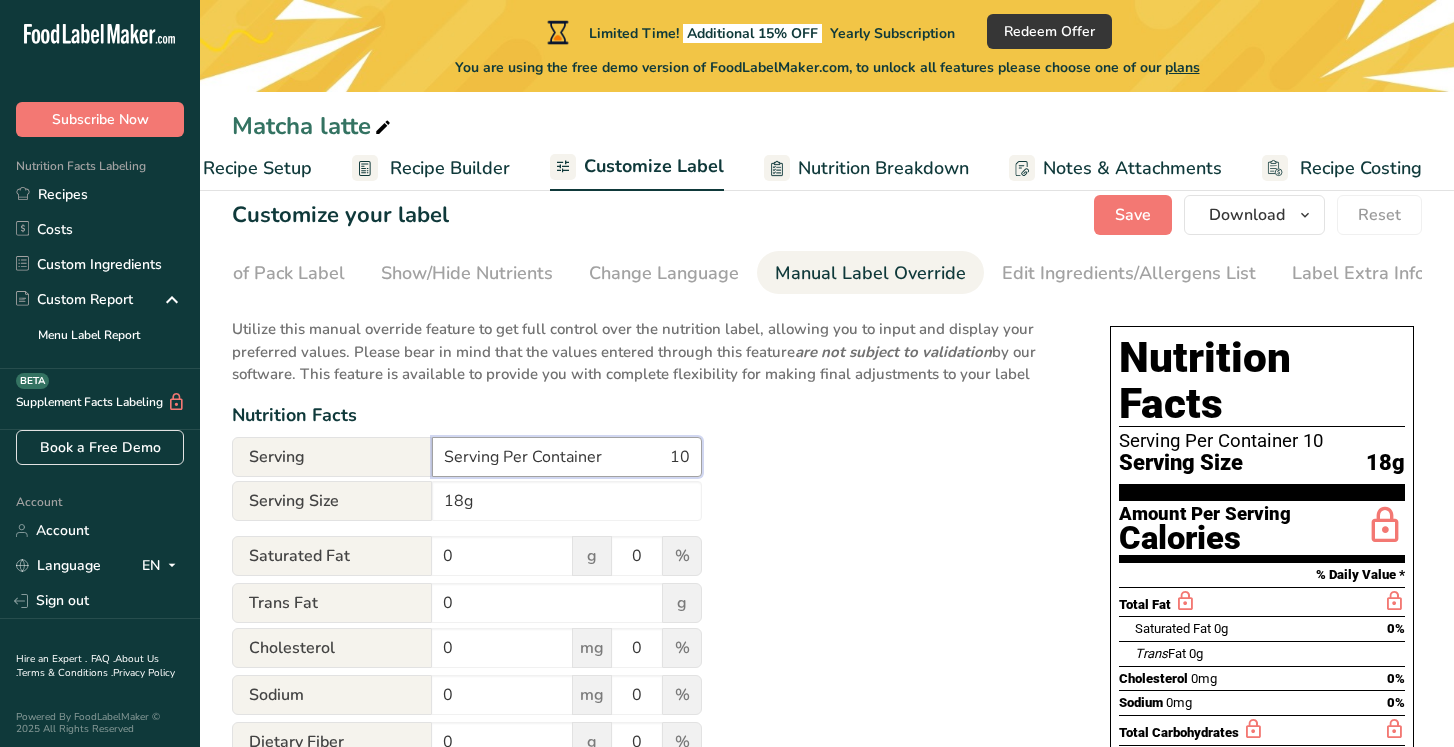 click on "Serving Per Container                 10" at bounding box center (567, 457) 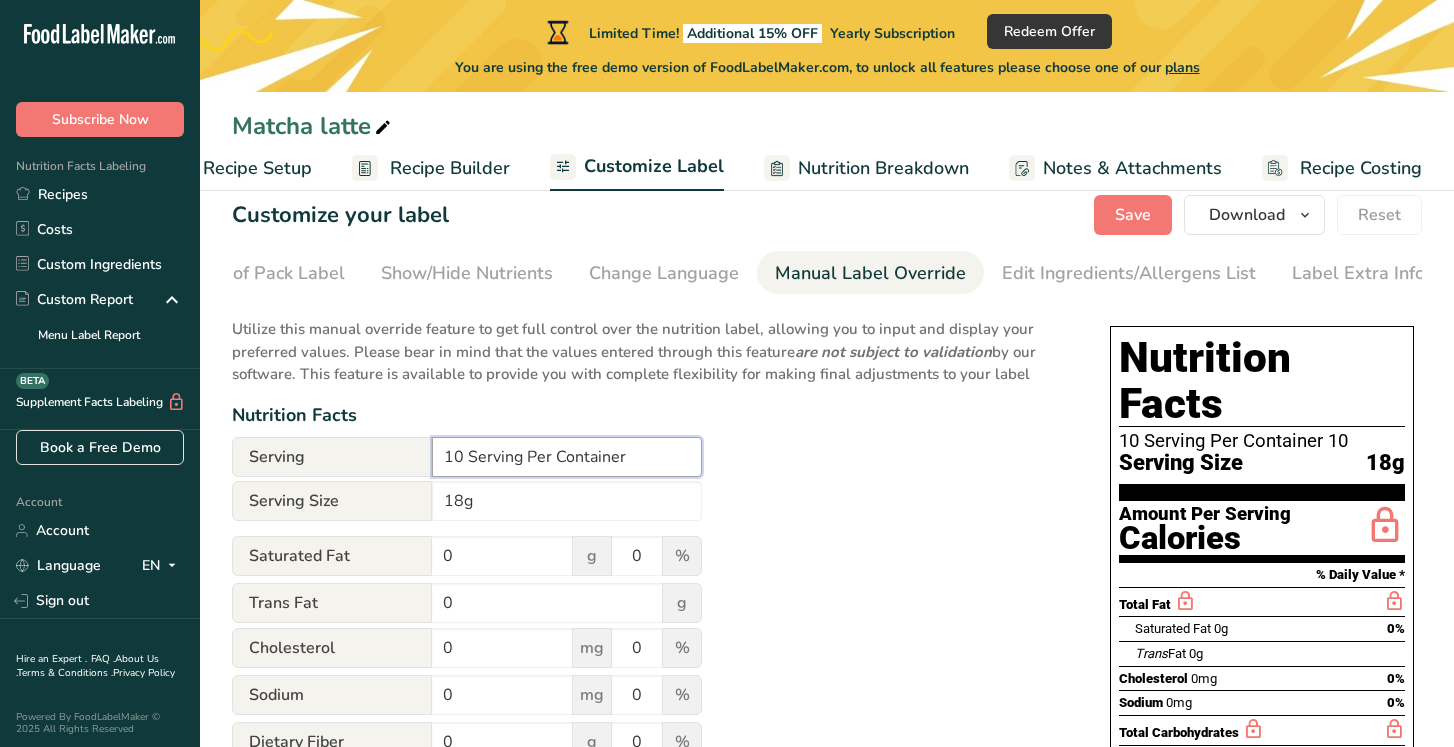 scroll, scrollTop: 0, scrollLeft: 23, axis: horizontal 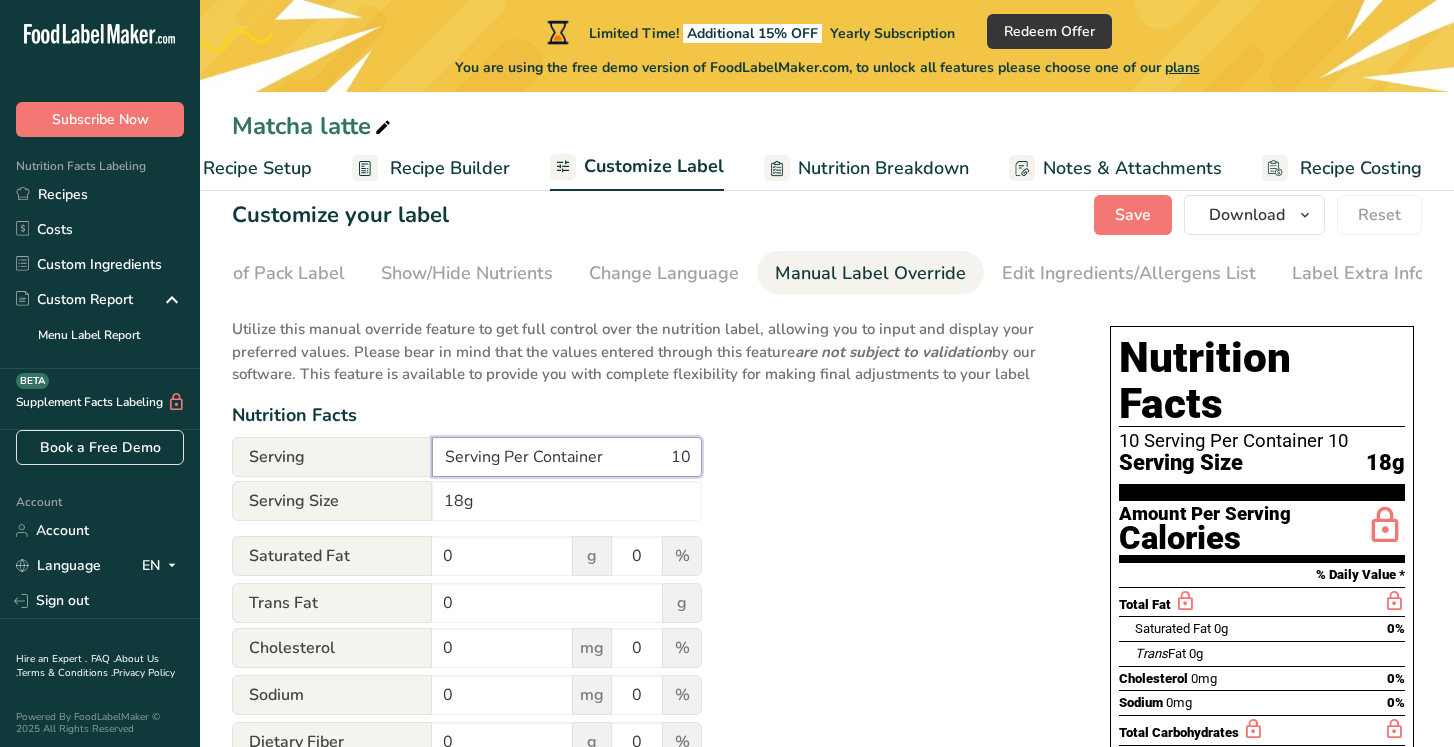 drag, startPoint x: 638, startPoint y: 462, endPoint x: 811, endPoint y: 461, distance: 173.00288 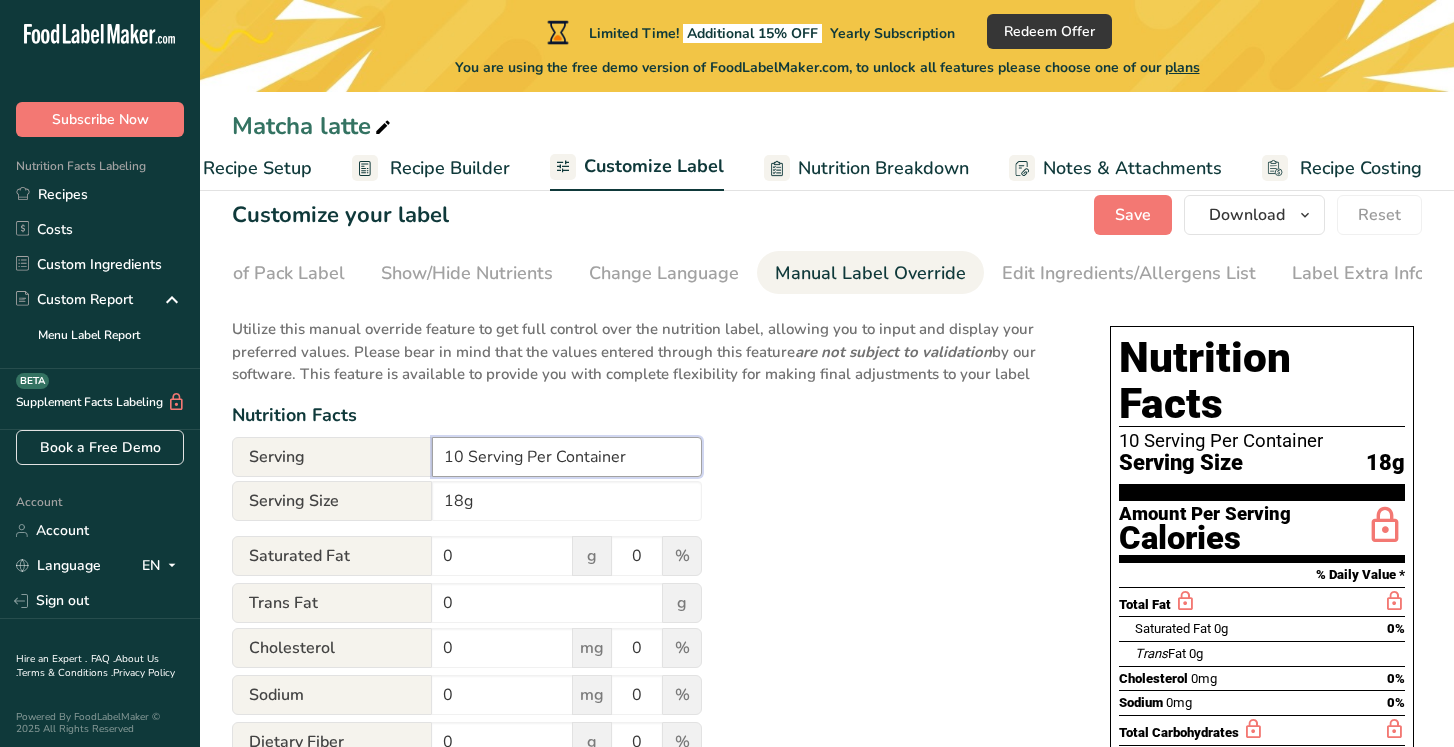 scroll, scrollTop: 0, scrollLeft: 0, axis: both 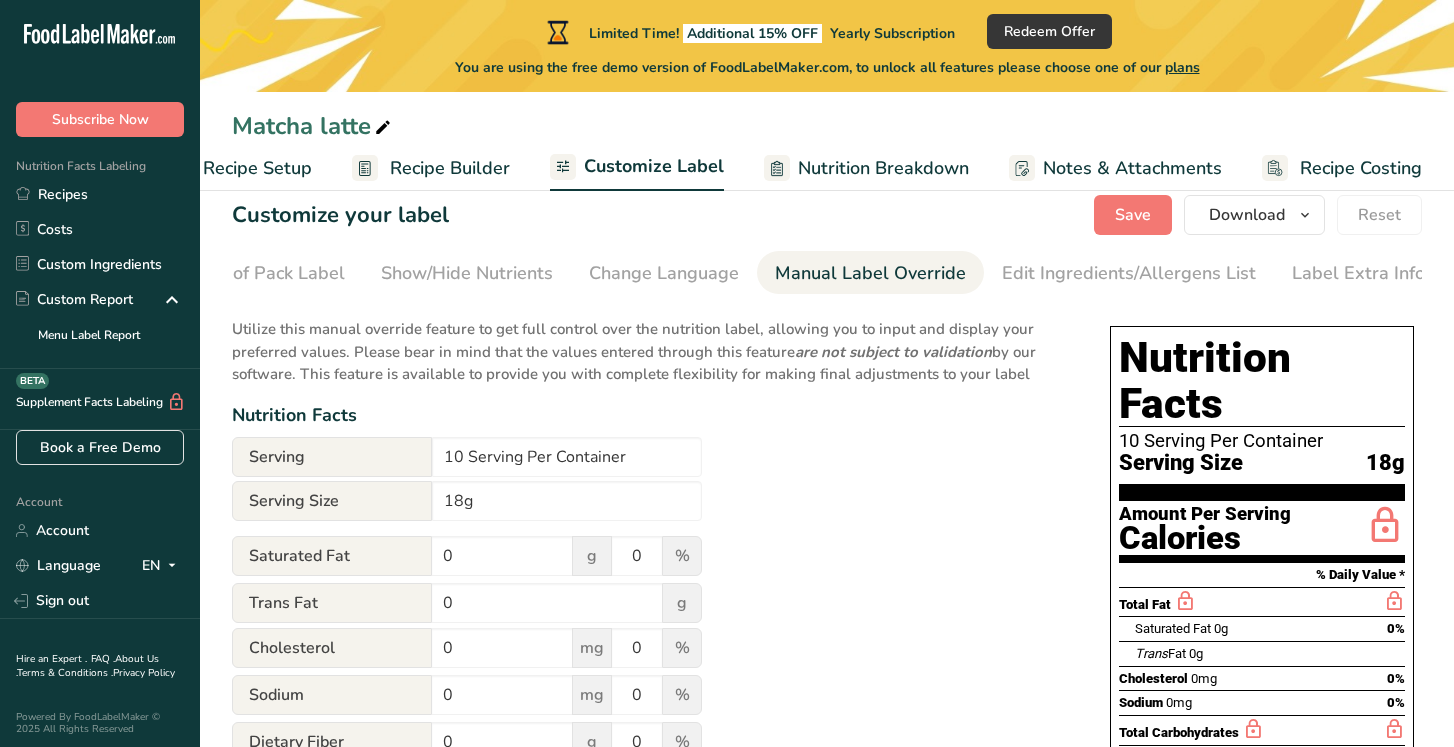 click on "Utilize this manual override feature to get full control over the nutrition label, allowing you to input and display your preferred values. Please bear in mind that the values entered through this feature
are not subject to validation
by our software. This feature is available to provide you with complete flexibility for making final adjustments to your label
Nutrition Facts
Serving
10 Serving Per Container
Serving Size
18g
Saturated Fat
0
g
0
%
Trans Fat
0
g
Cholesterol
0
mg
0
%
Sodium
0
mg
0
%
Dietary Fiber
0
g
0
%
Total Sugars
0
g
0     0" at bounding box center [651, 726] 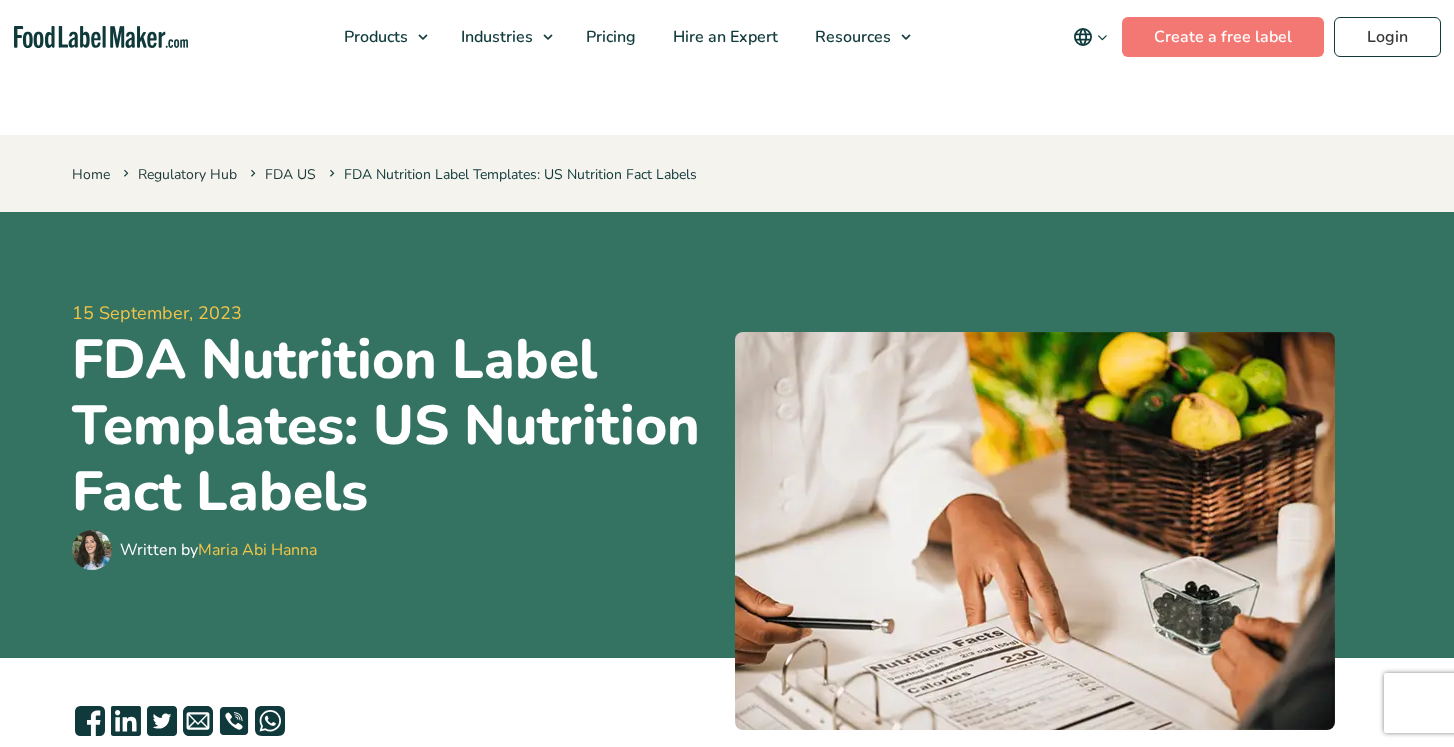 scroll, scrollTop: 0, scrollLeft: 0, axis: both 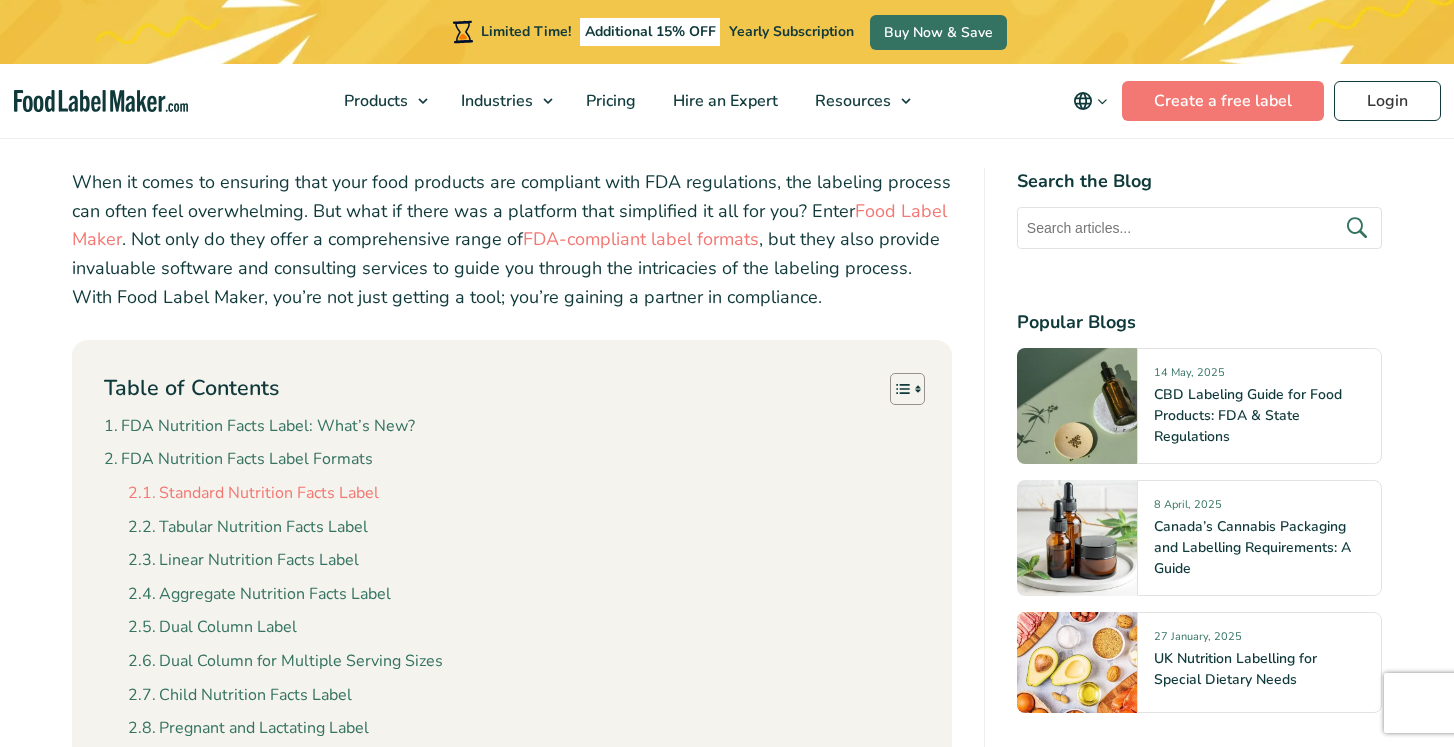 click on "Standard Nutrition Facts Label" at bounding box center (253, 494) 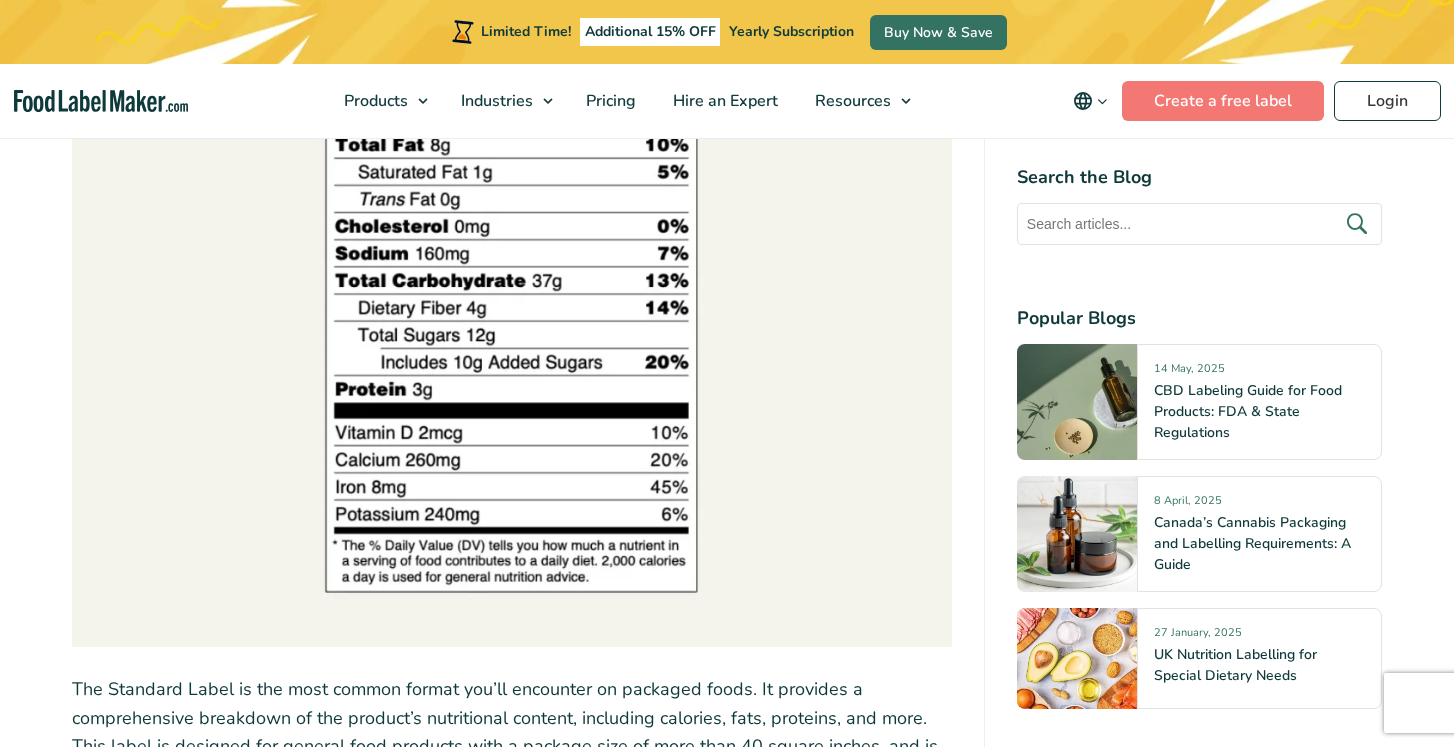 scroll, scrollTop: 4012, scrollLeft: 0, axis: vertical 